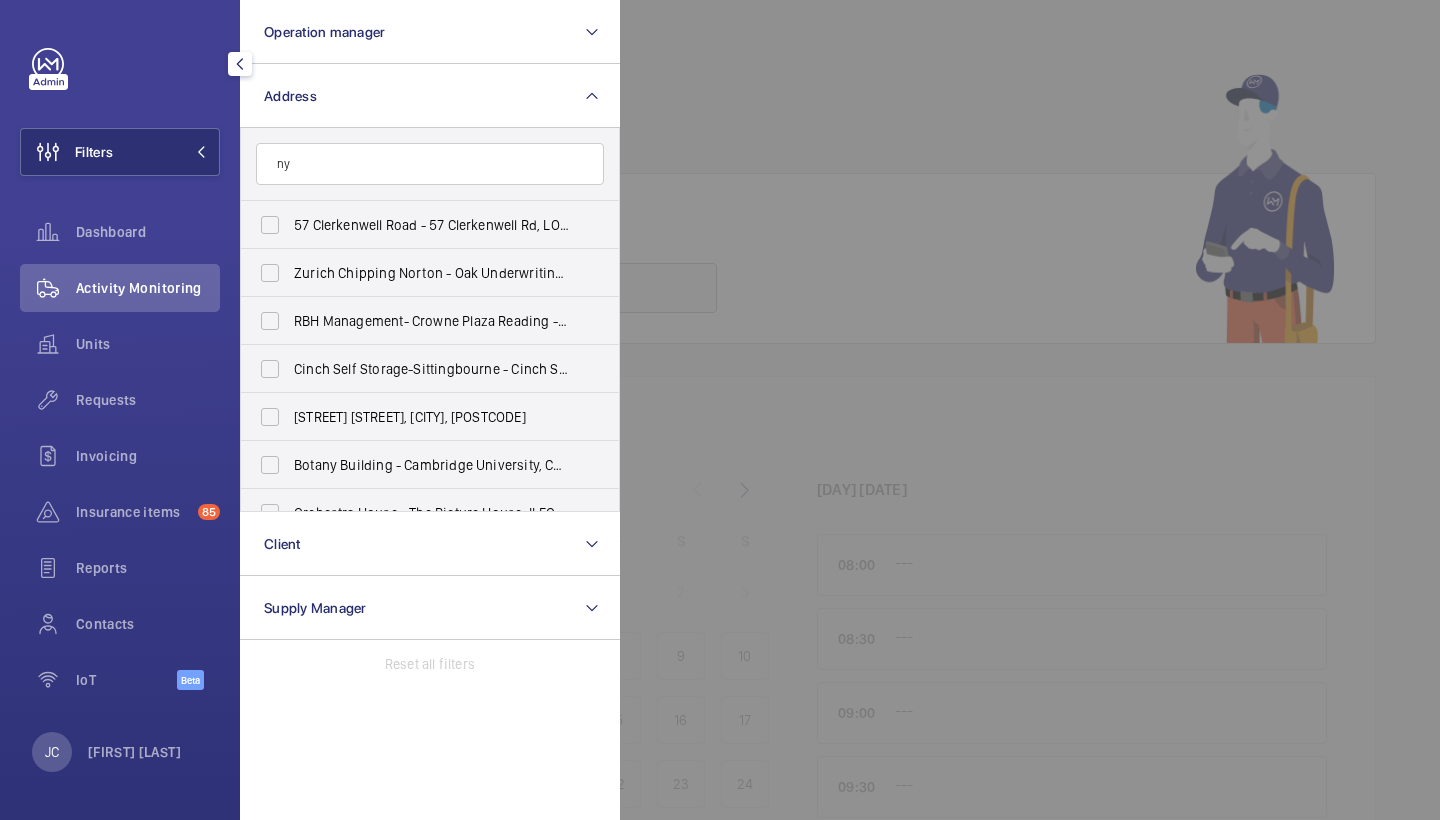 scroll, scrollTop: 0, scrollLeft: 0, axis: both 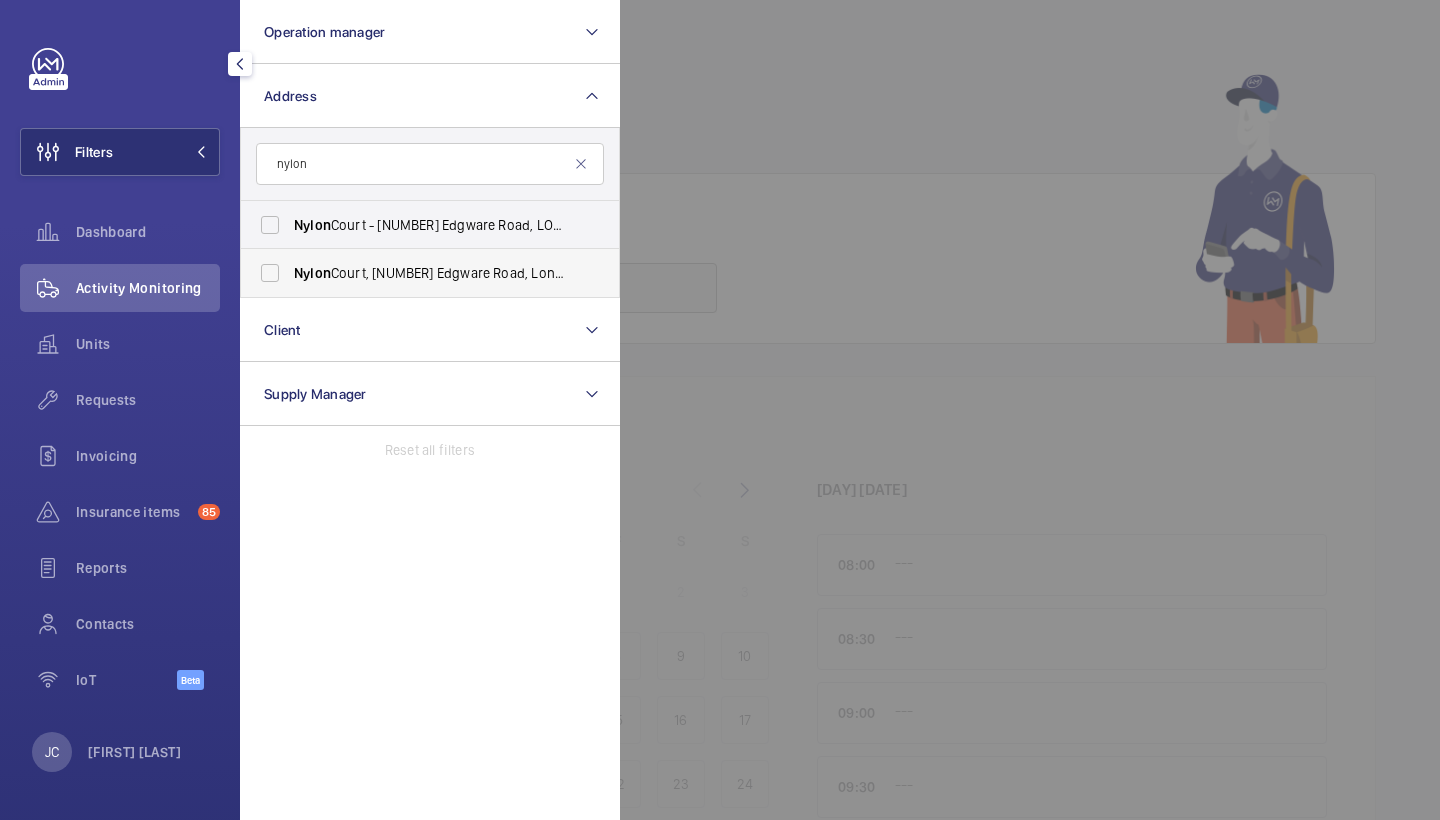 type on "nylon" 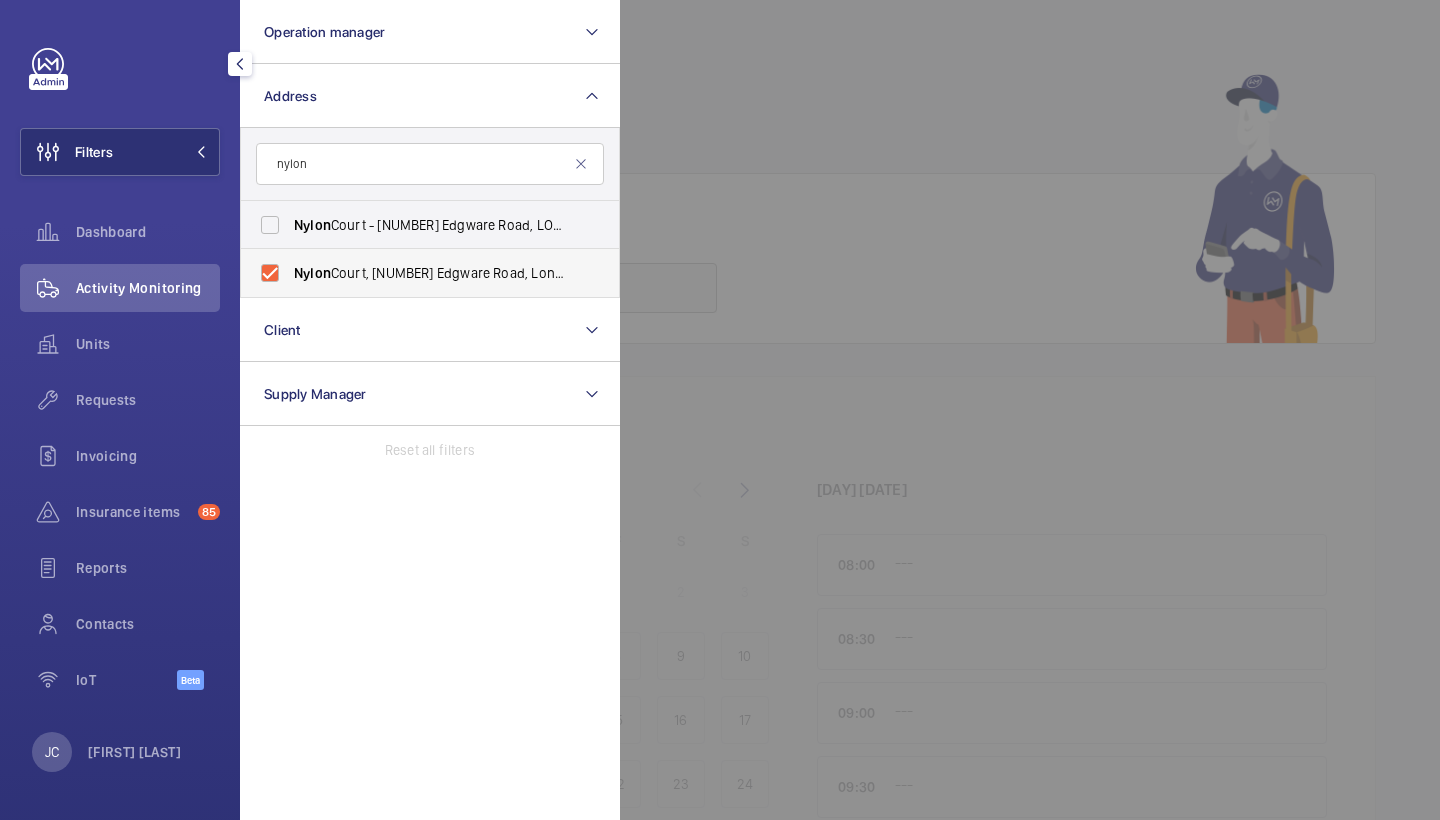 checkbox on "true" 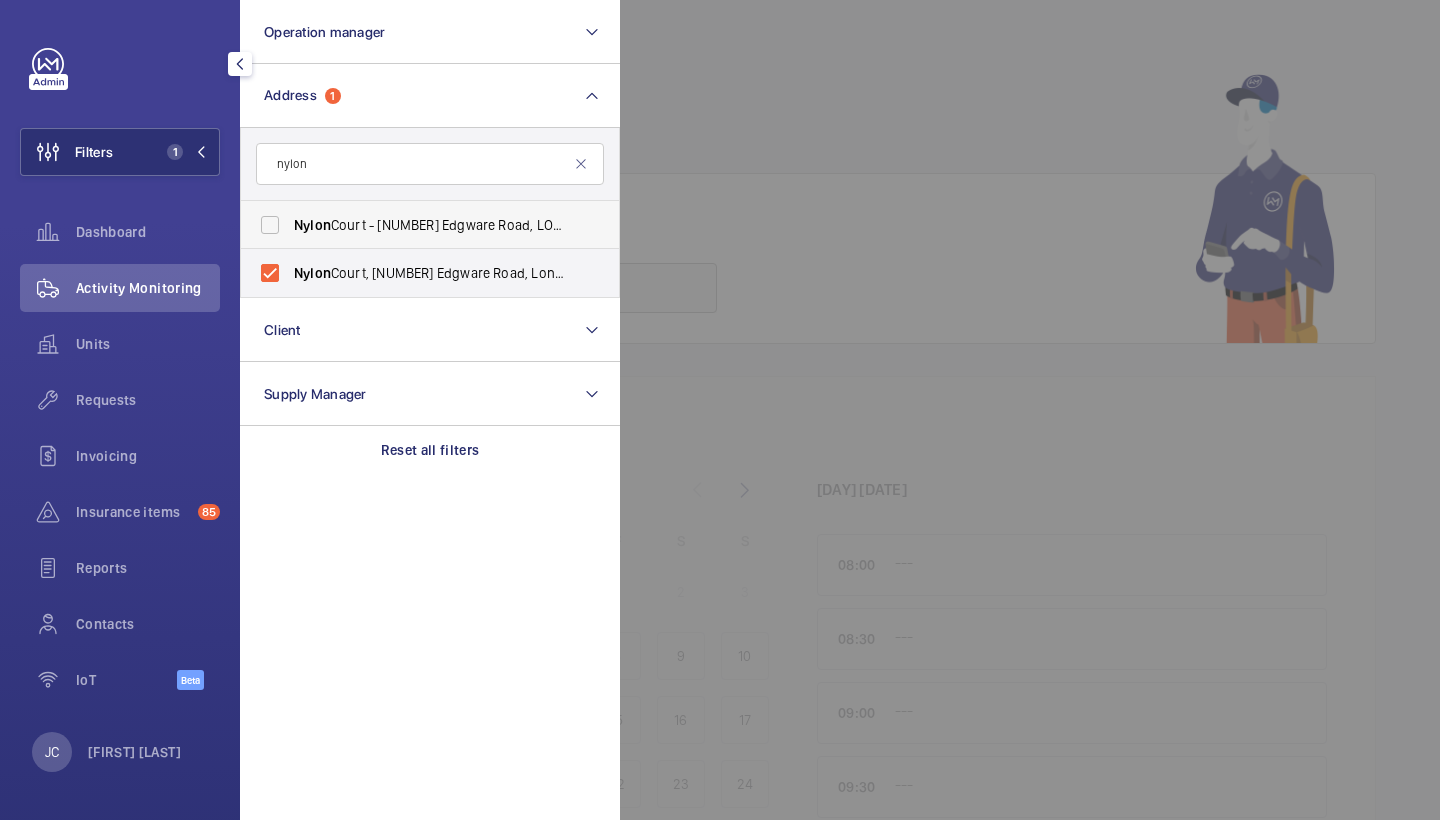 click on "Nylon  Court - 372 Edgware Road, LONDON NW2 6ND" at bounding box center [415, 225] 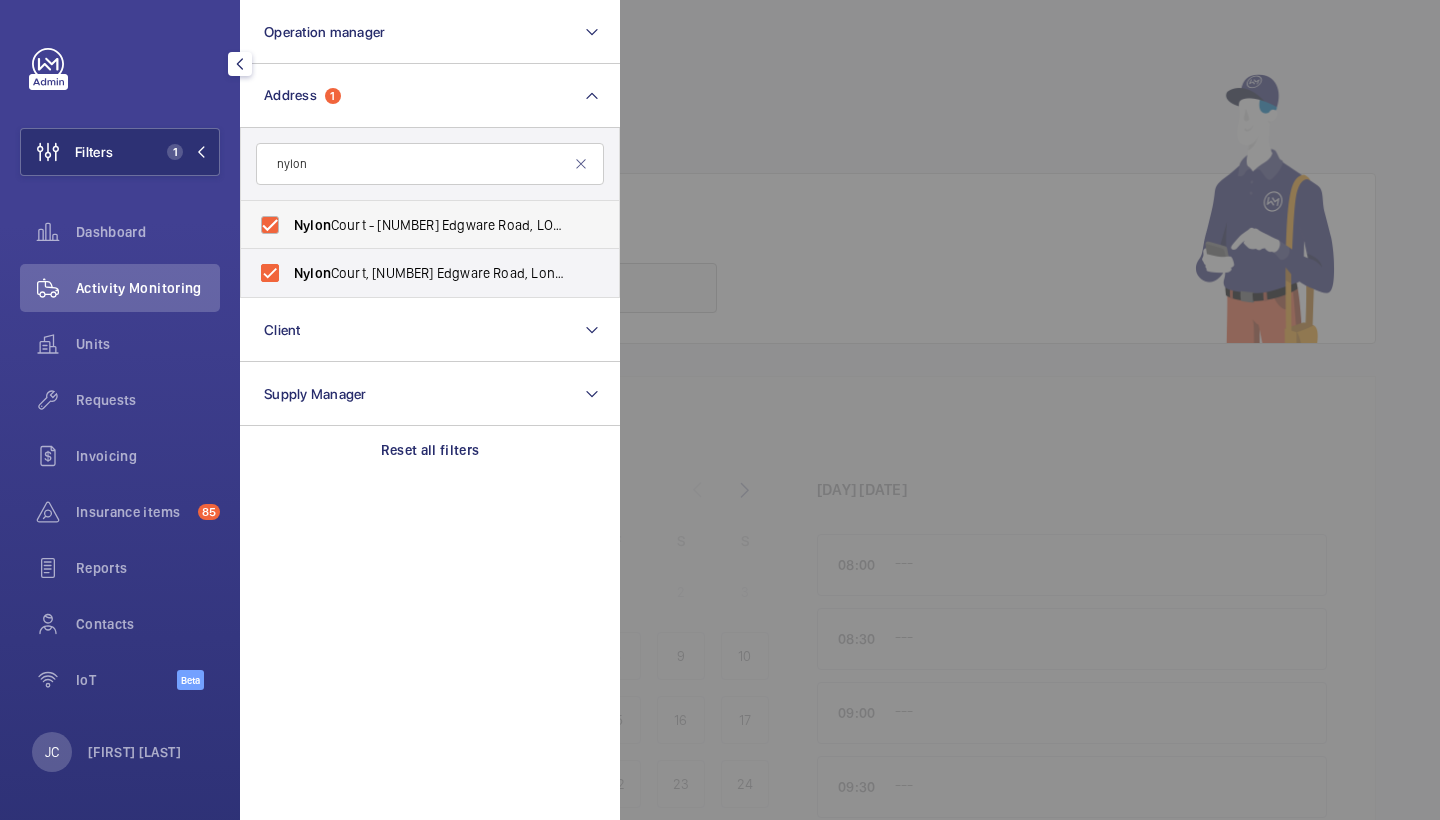 checkbox on "true" 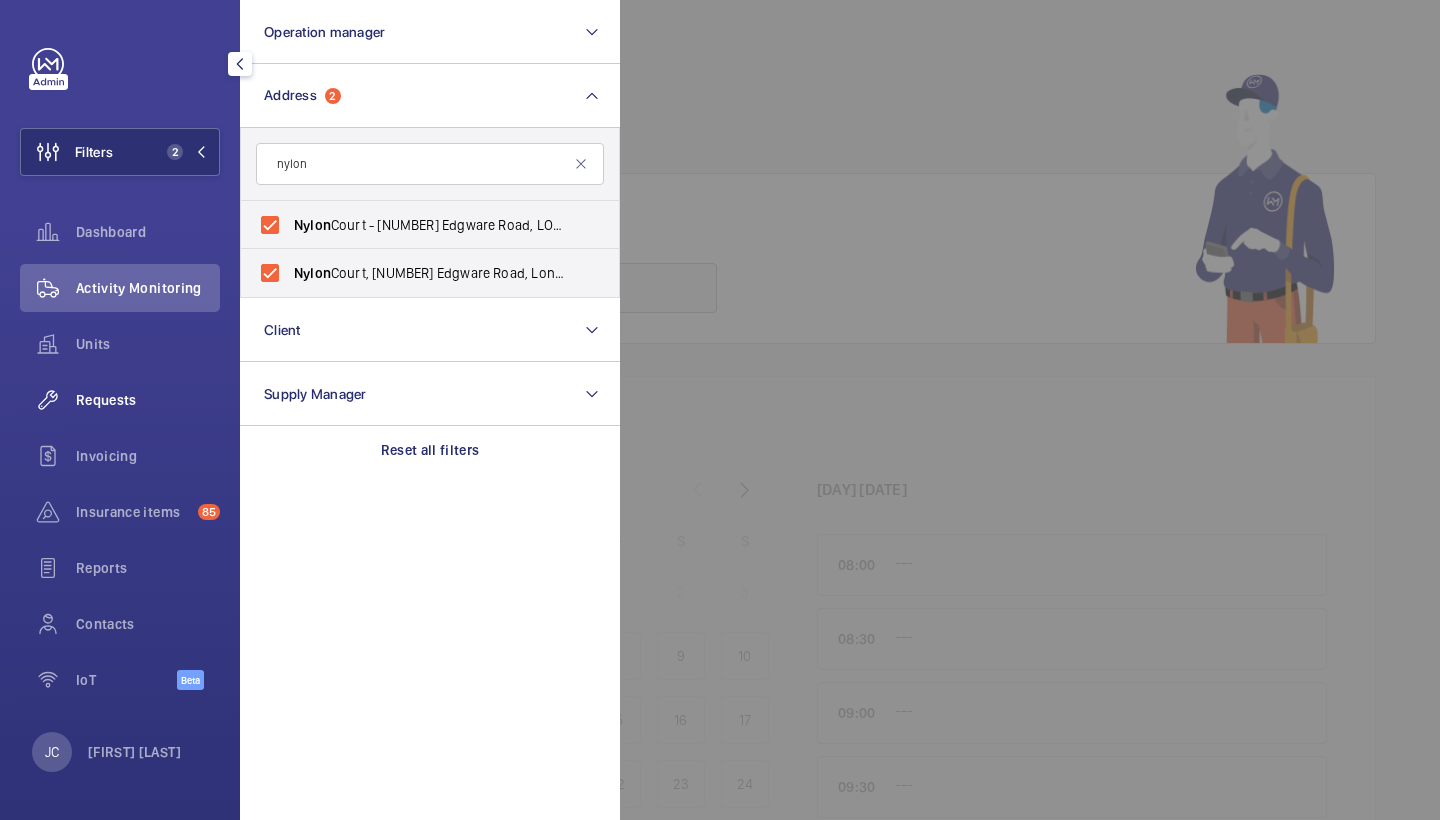 click on "Requests" 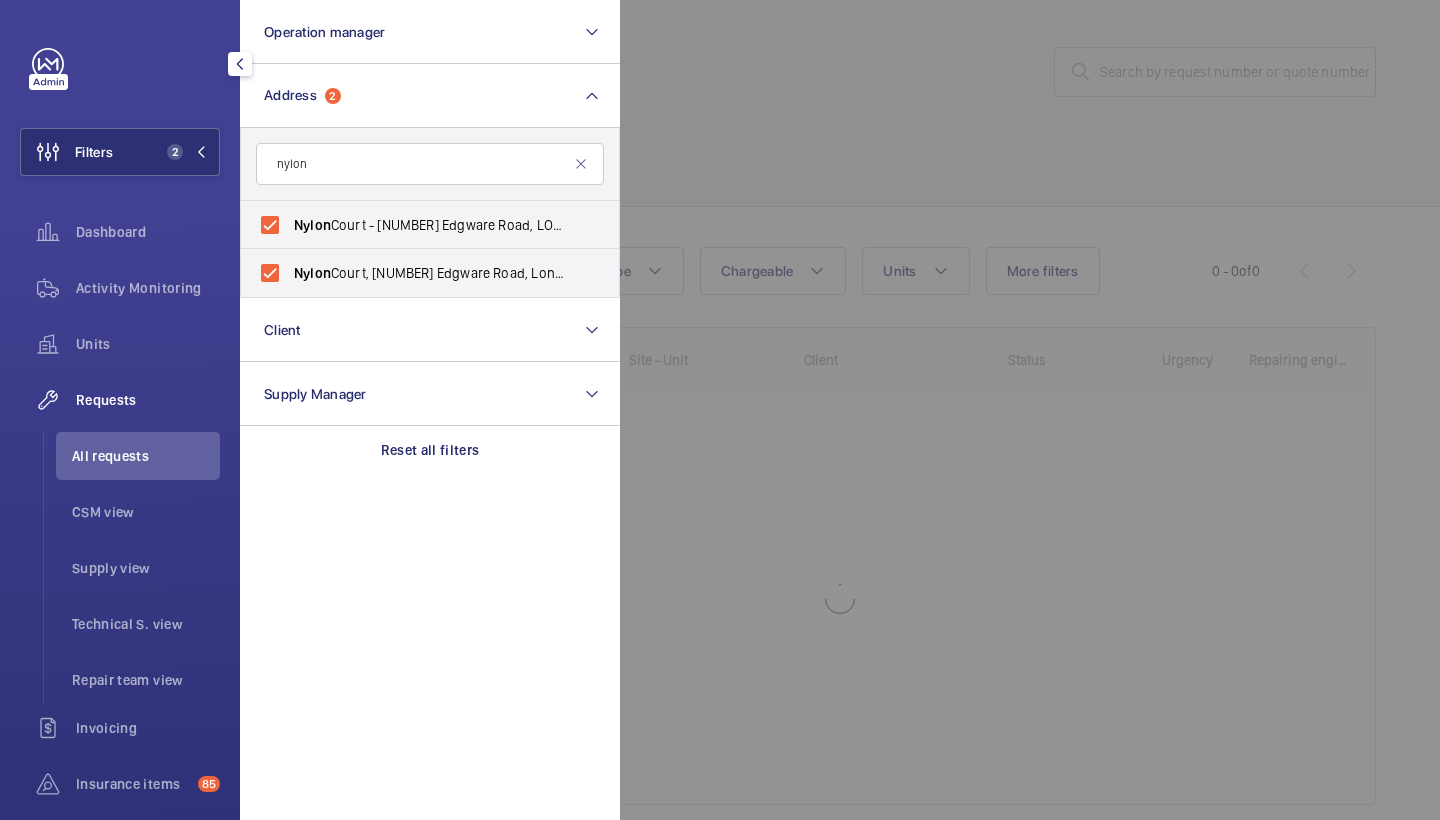 click 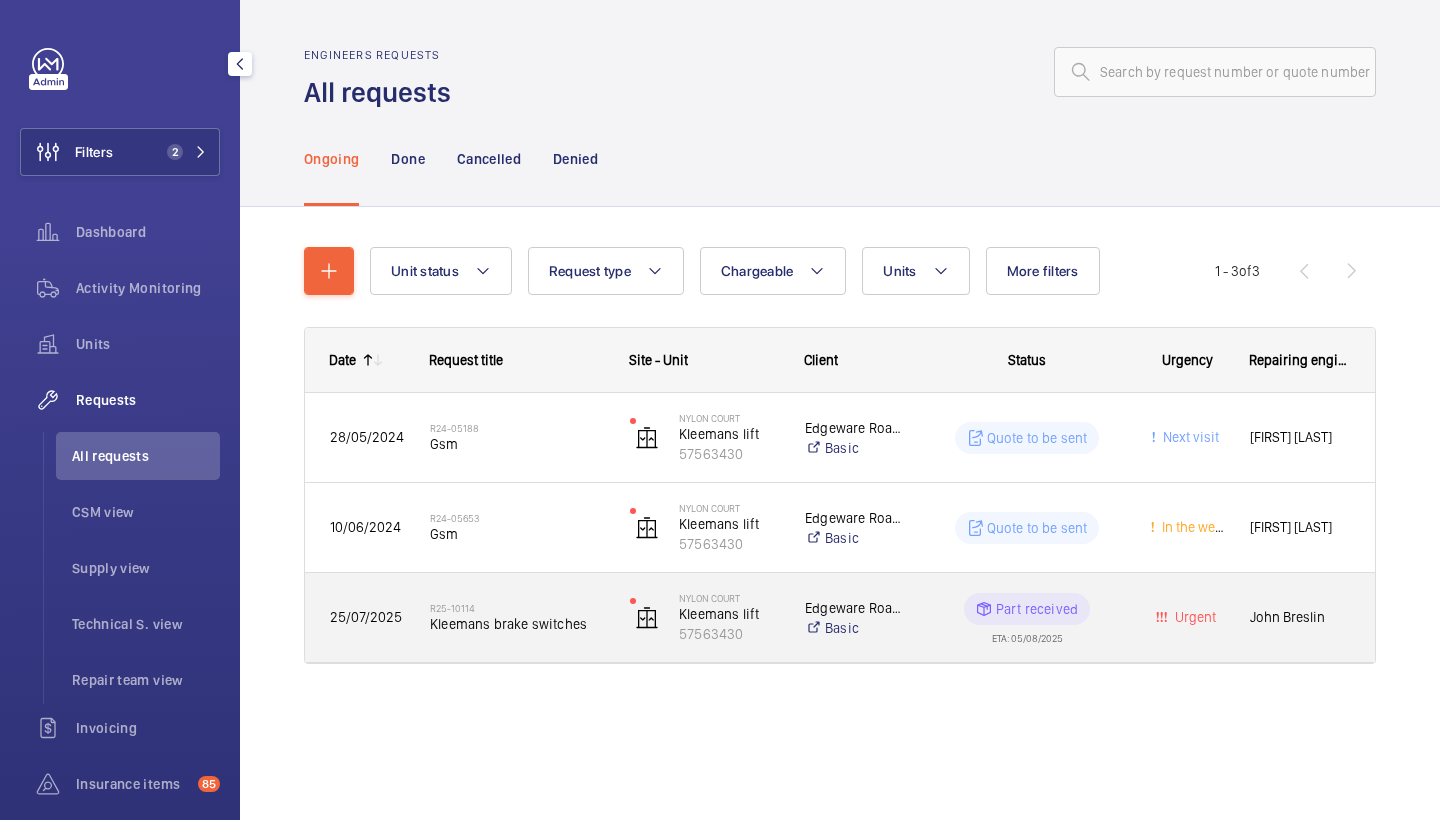 click on "R25-10114   Kleemans brake switches" 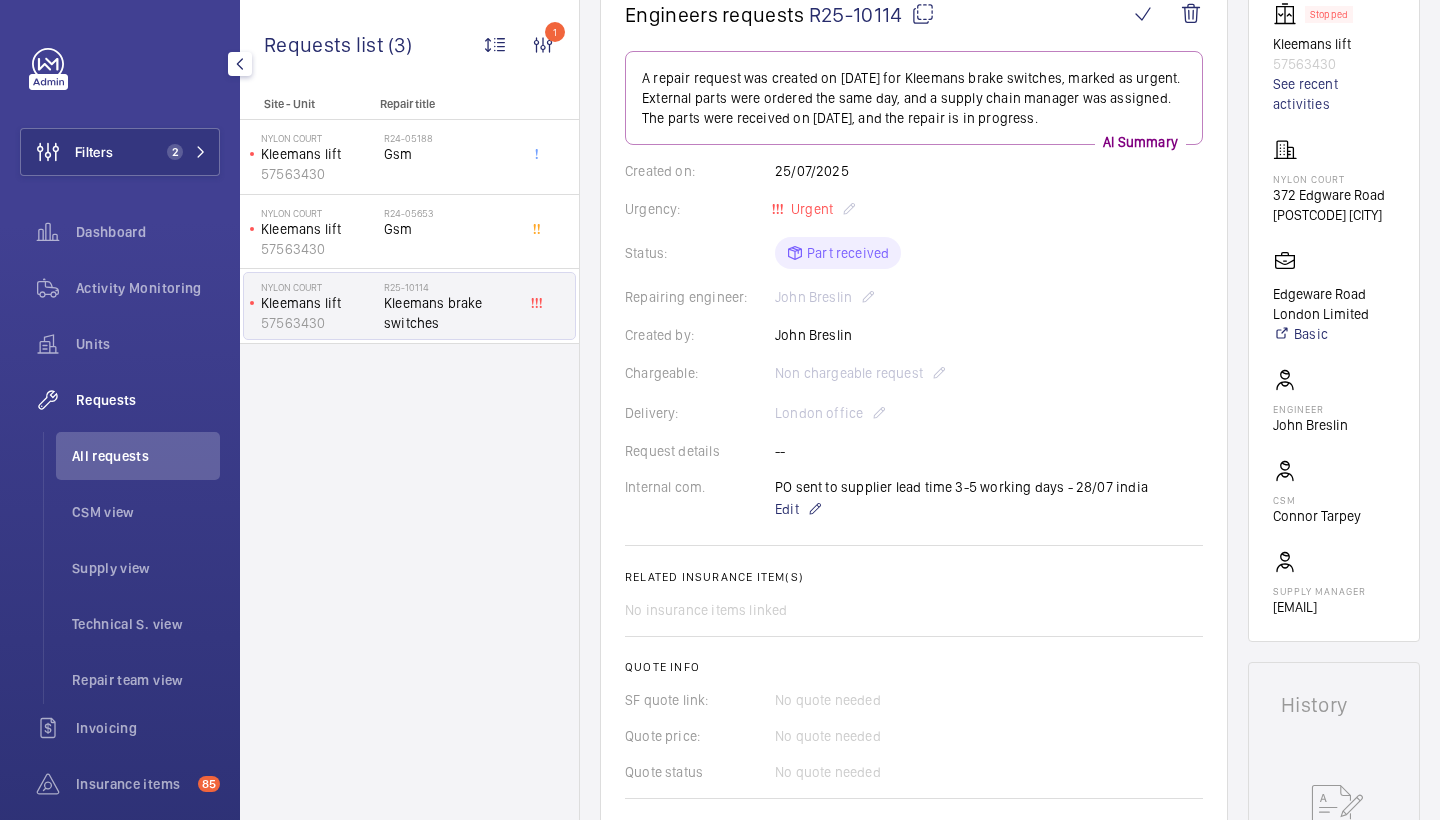 scroll, scrollTop: 225, scrollLeft: 0, axis: vertical 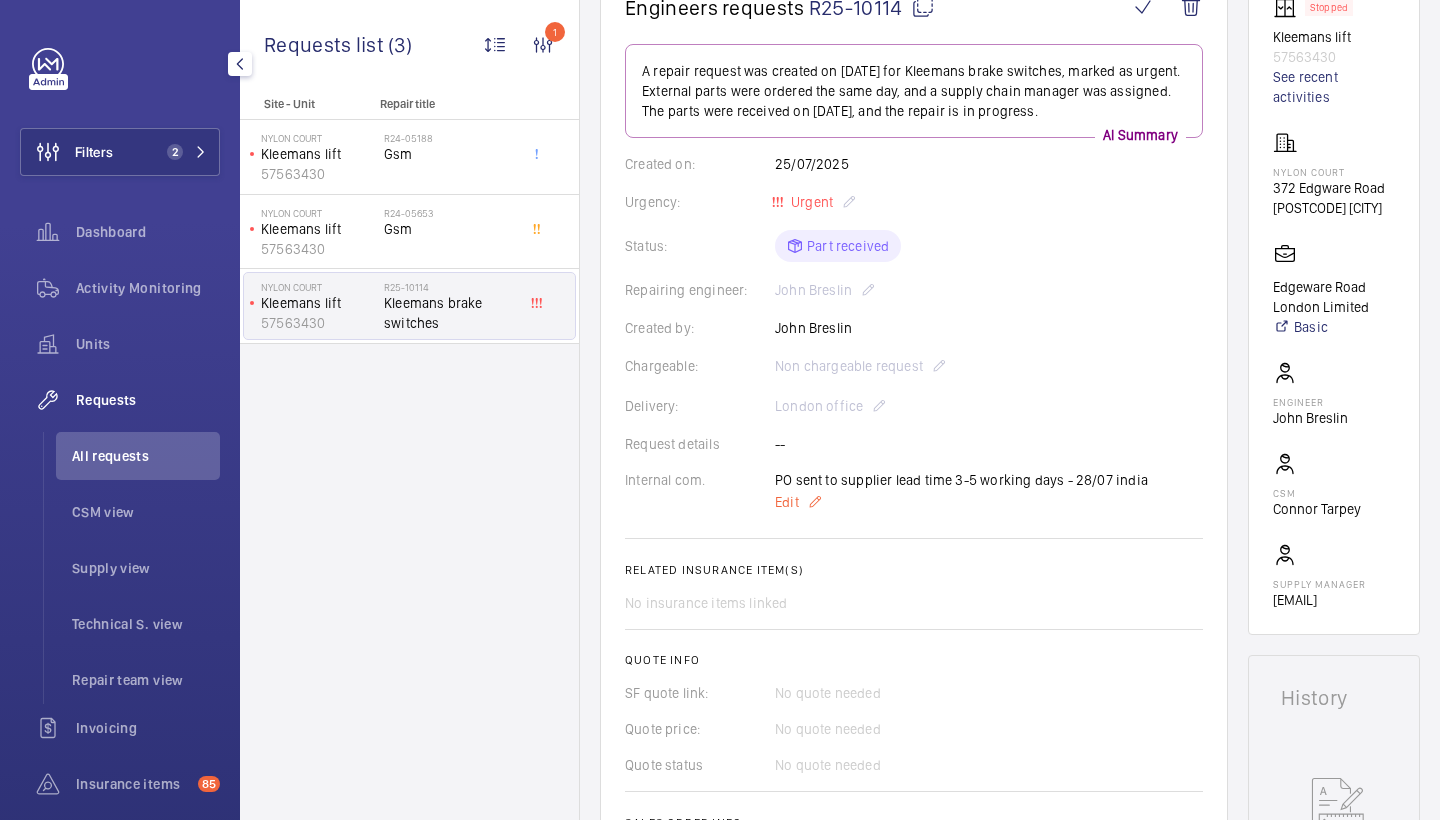 click on "Edit" 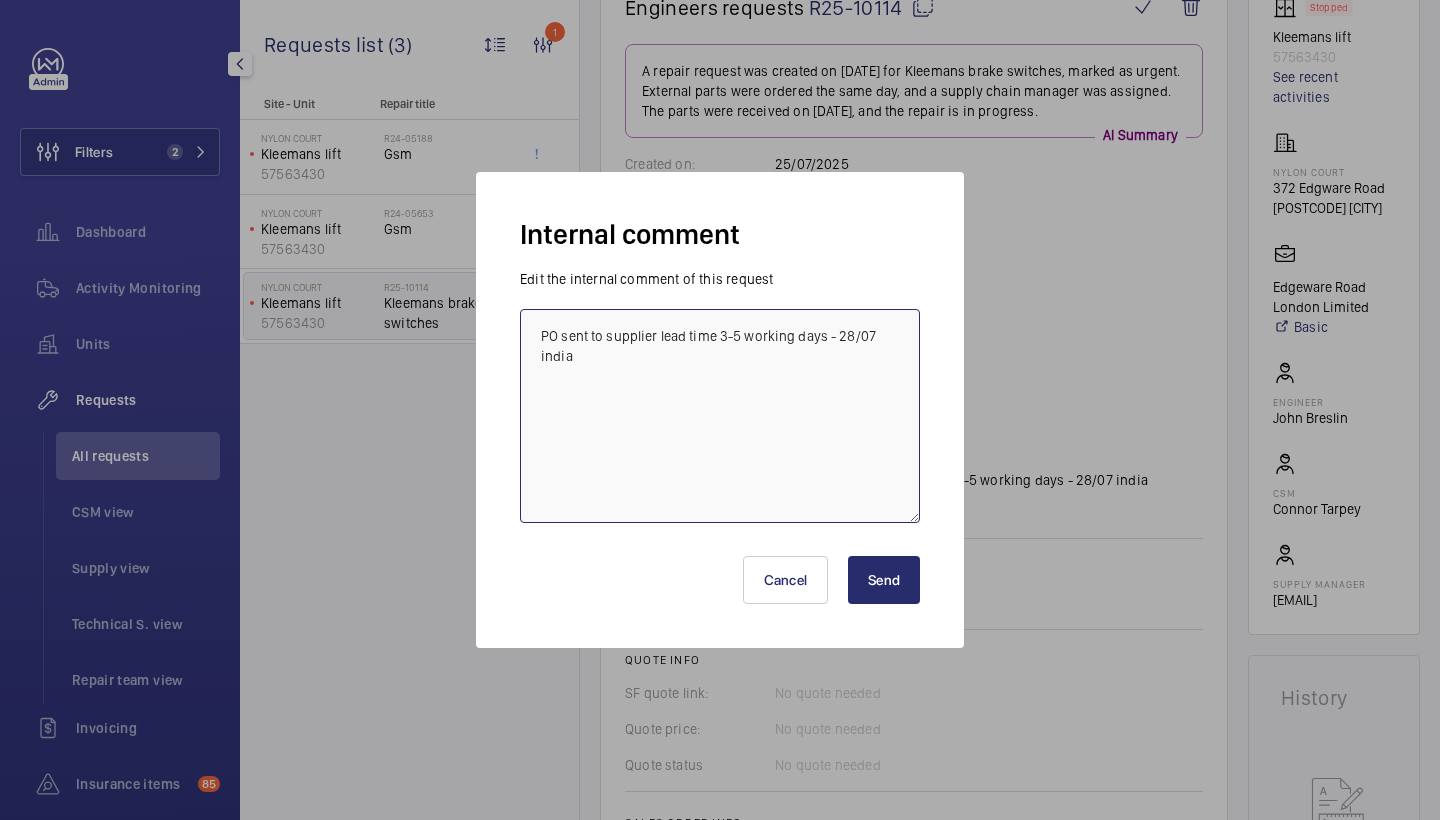 click on "PO sent to supplier lead time 3-5 working days - 28/07 india" at bounding box center [720, 416] 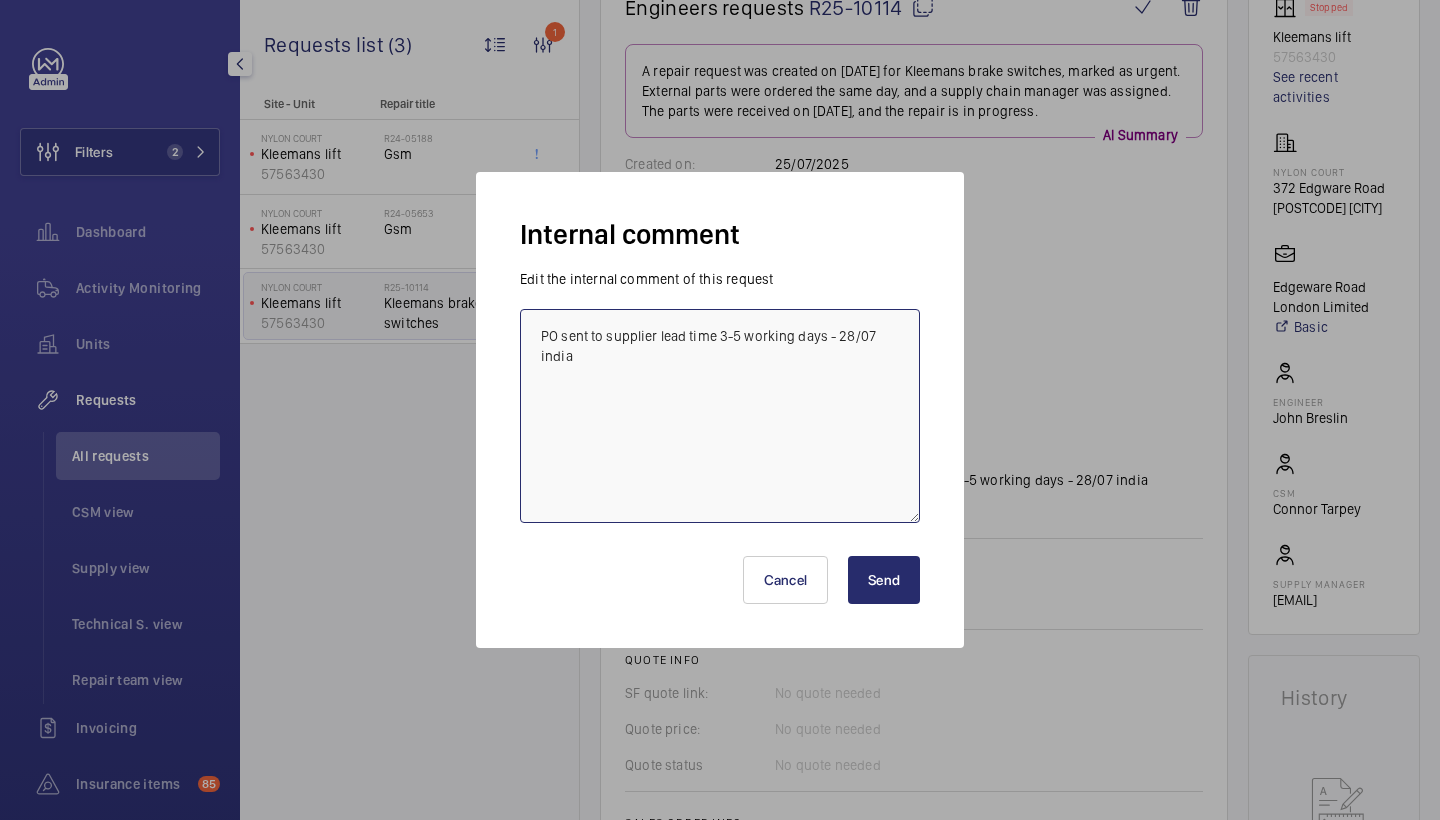 paste on "R25-10627" 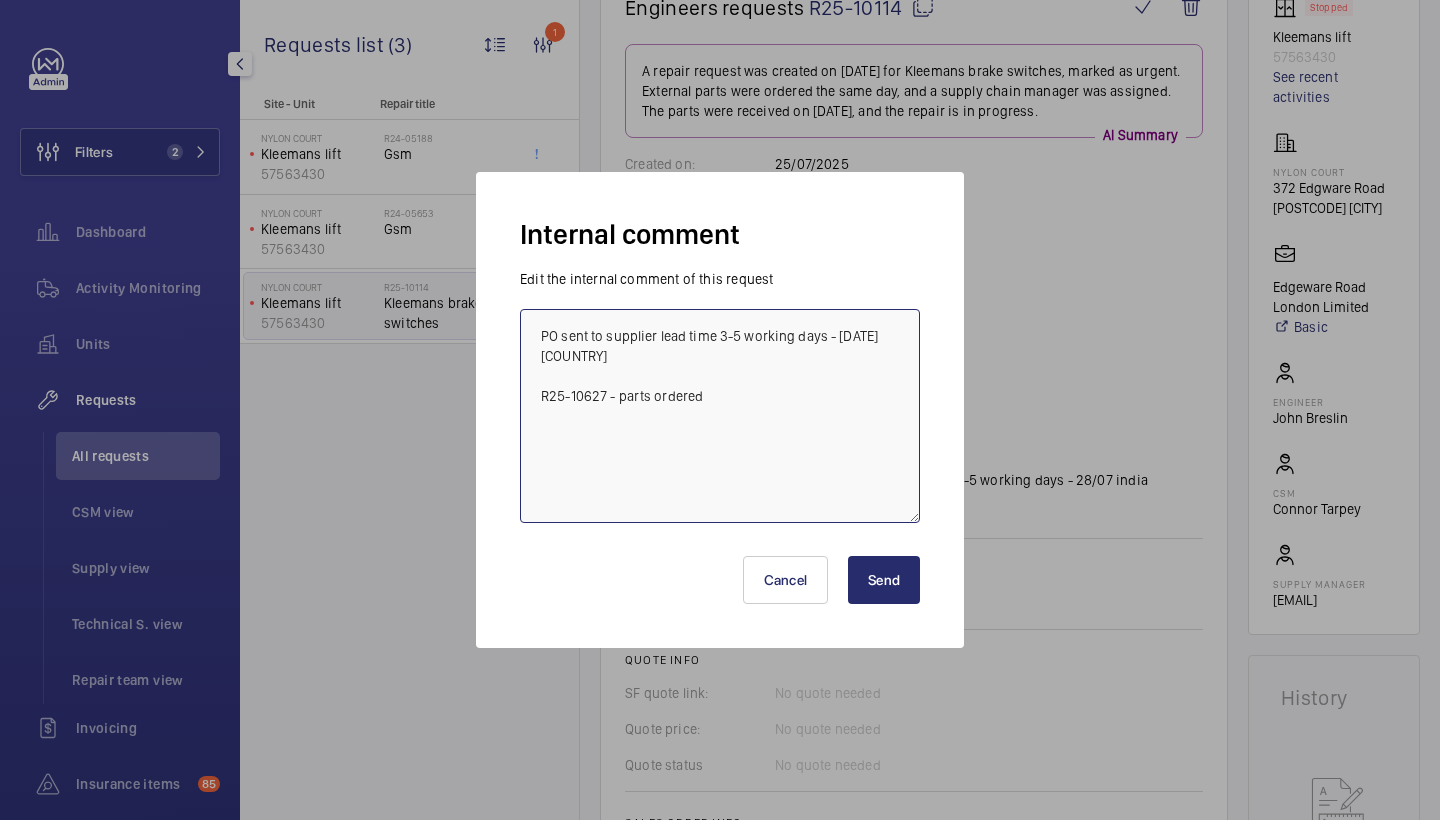 type on "PO sent to supplier lead time 3-5 working days - 28/07 india
R25-10627 - parts ordered" 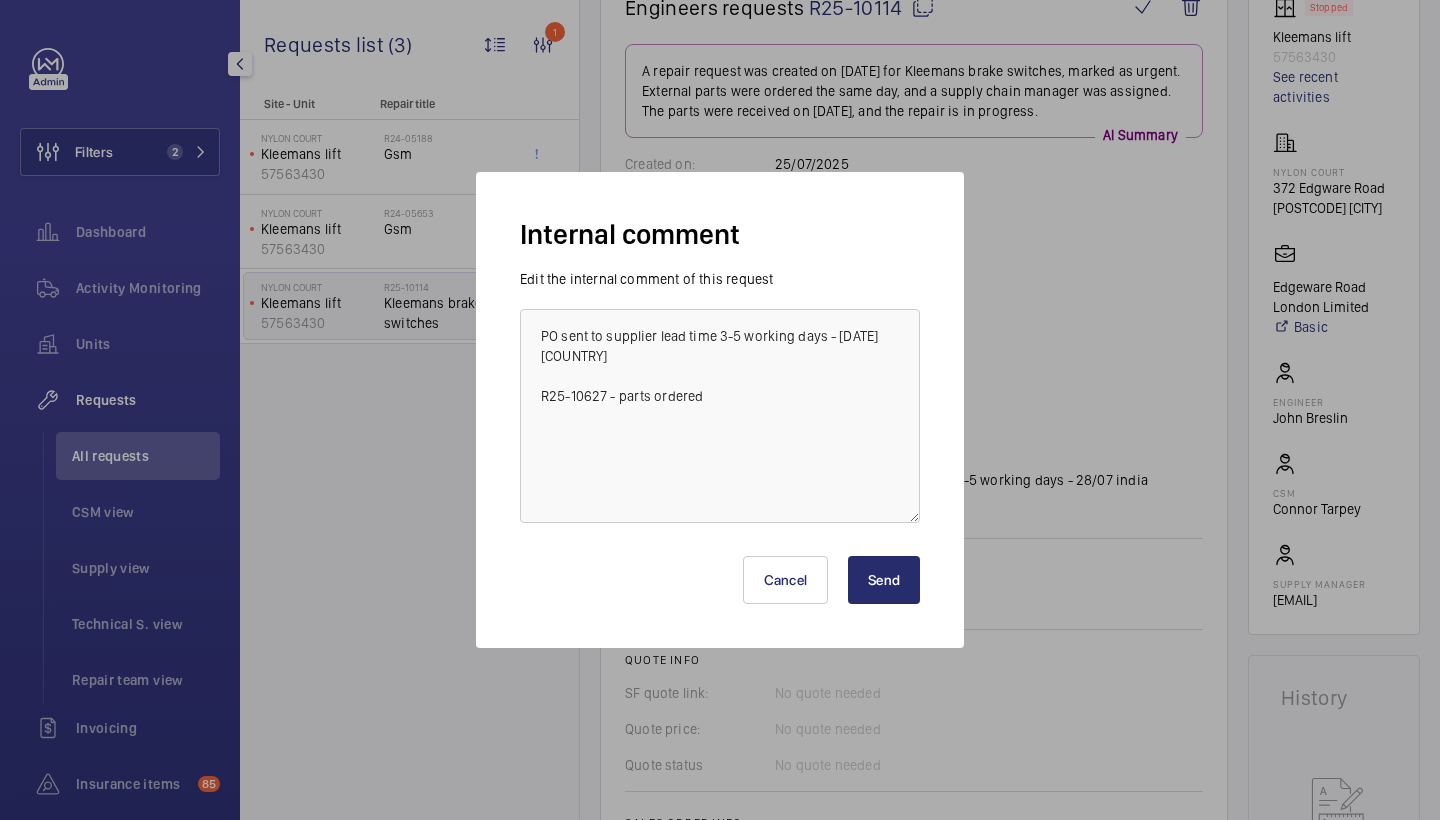 click on "Cancel Send" at bounding box center [720, 572] 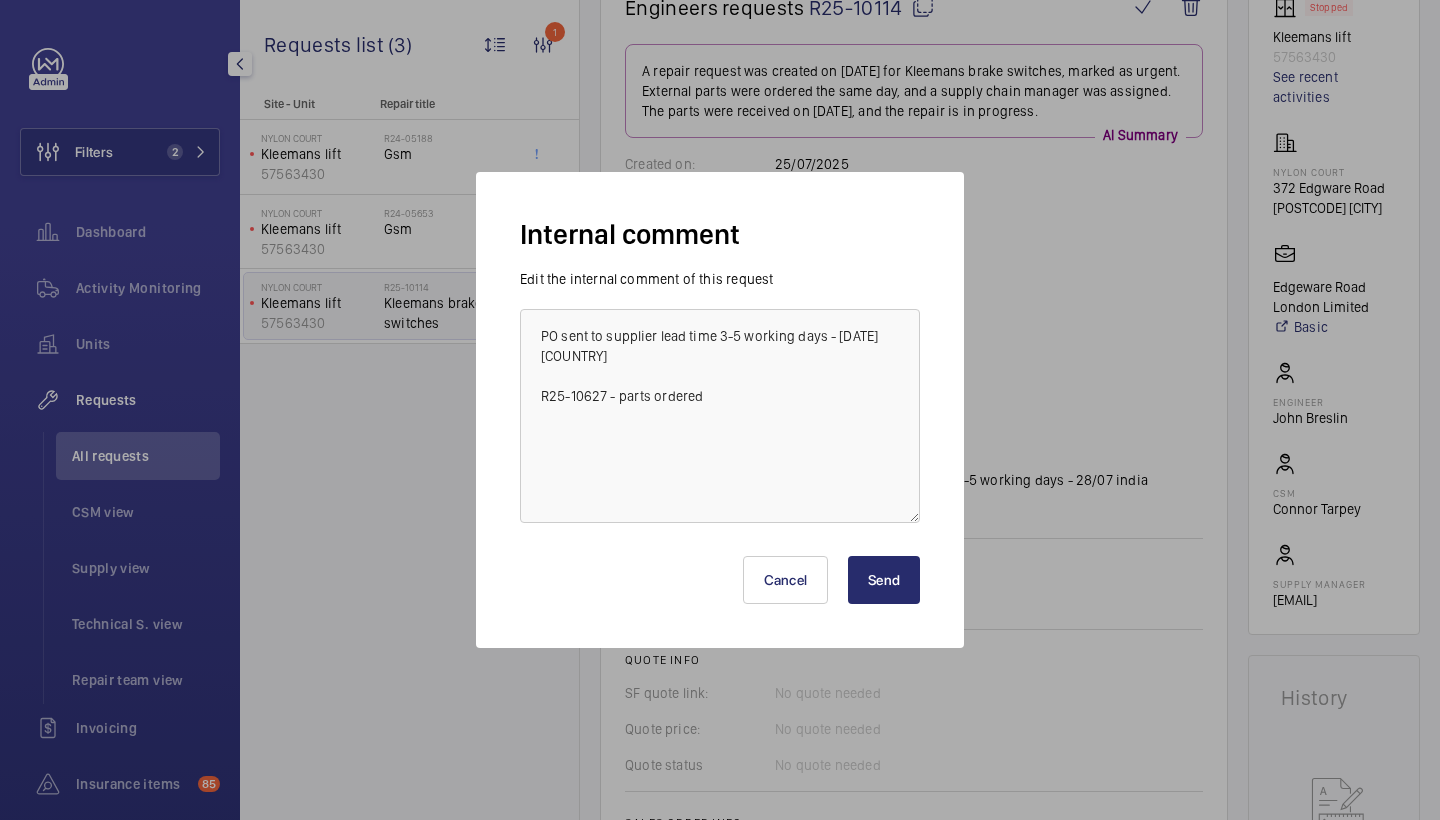 click on "Send" at bounding box center (884, 580) 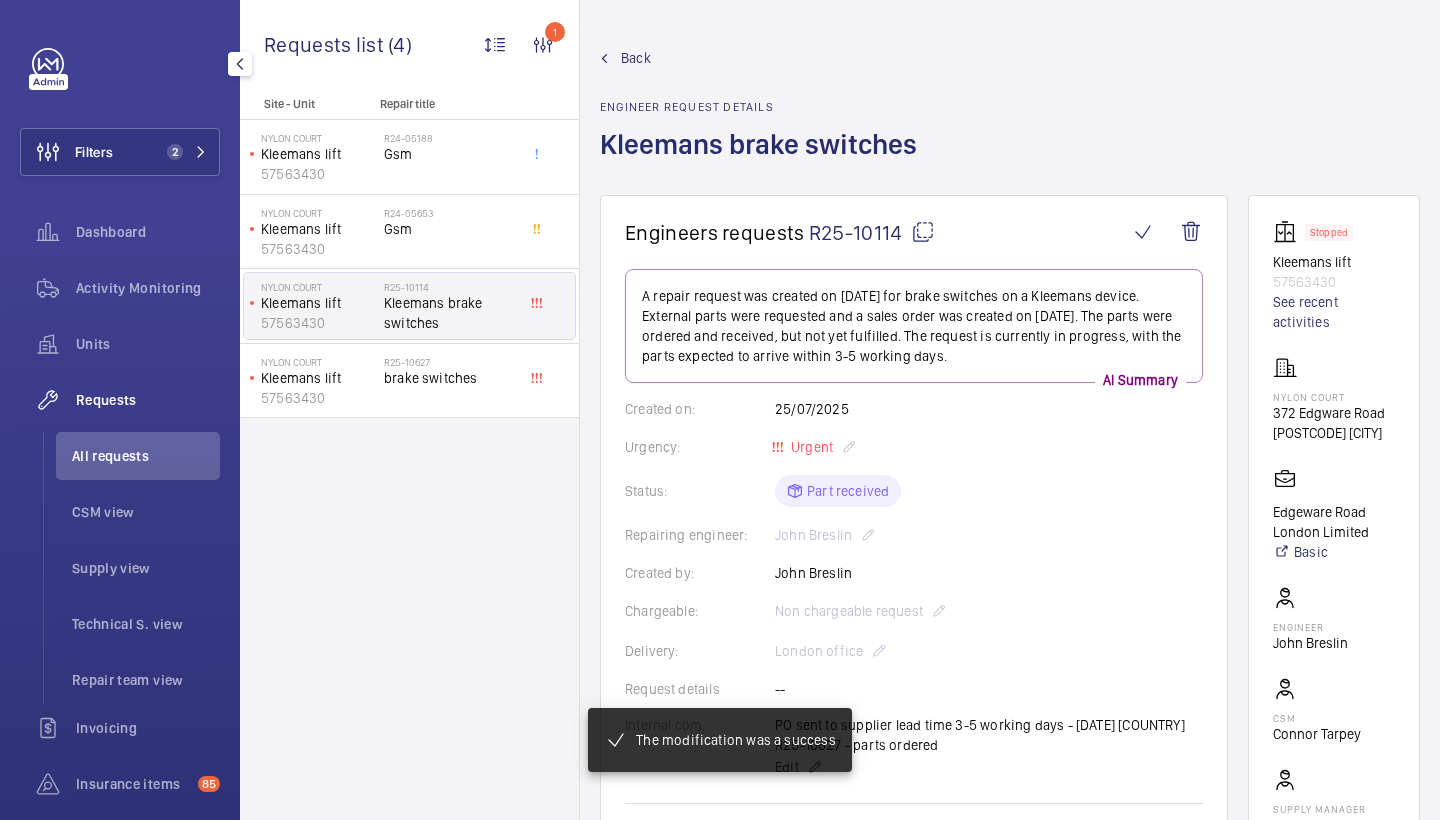 scroll, scrollTop: 225, scrollLeft: 0, axis: vertical 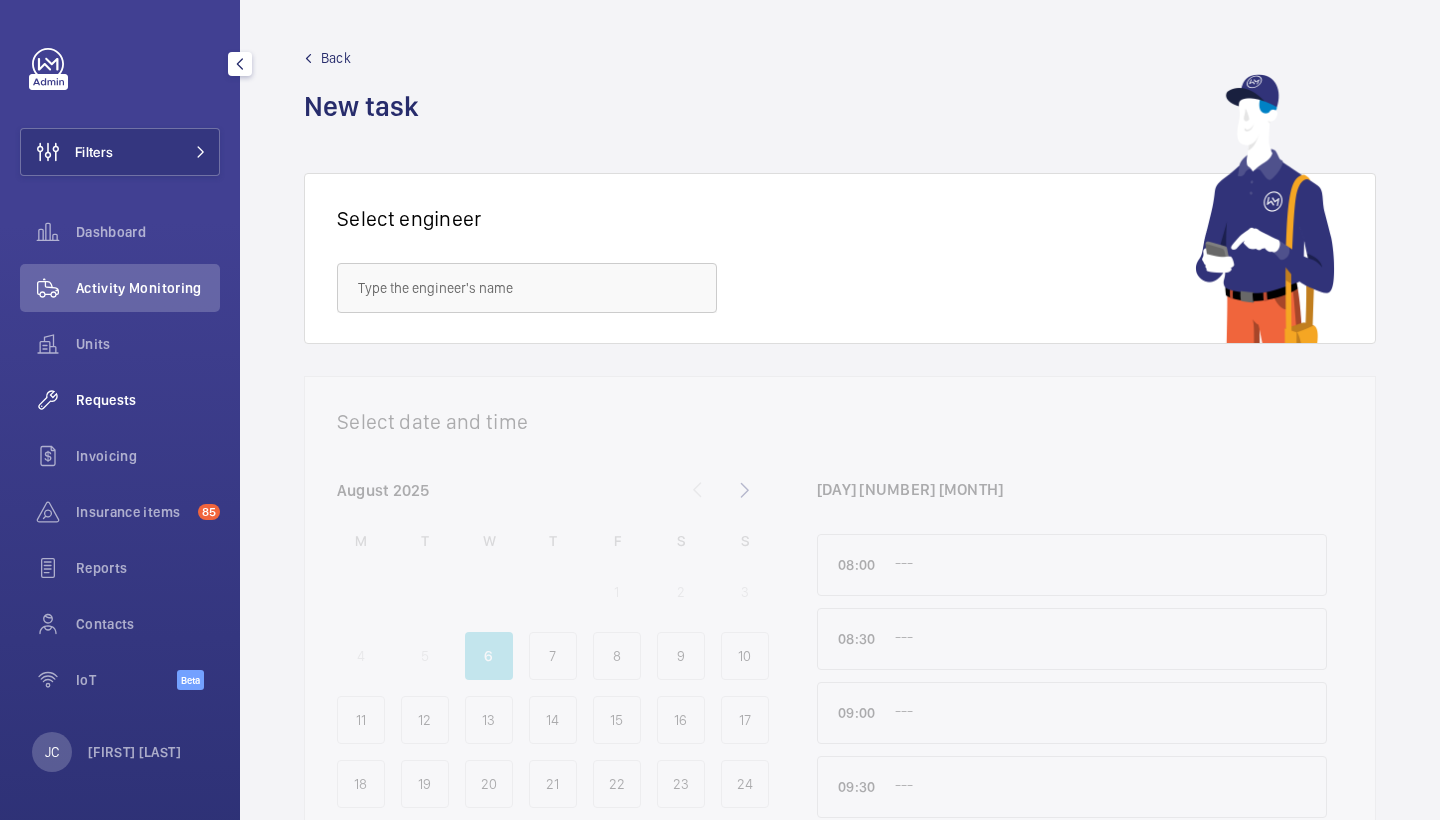 click on "Requests" 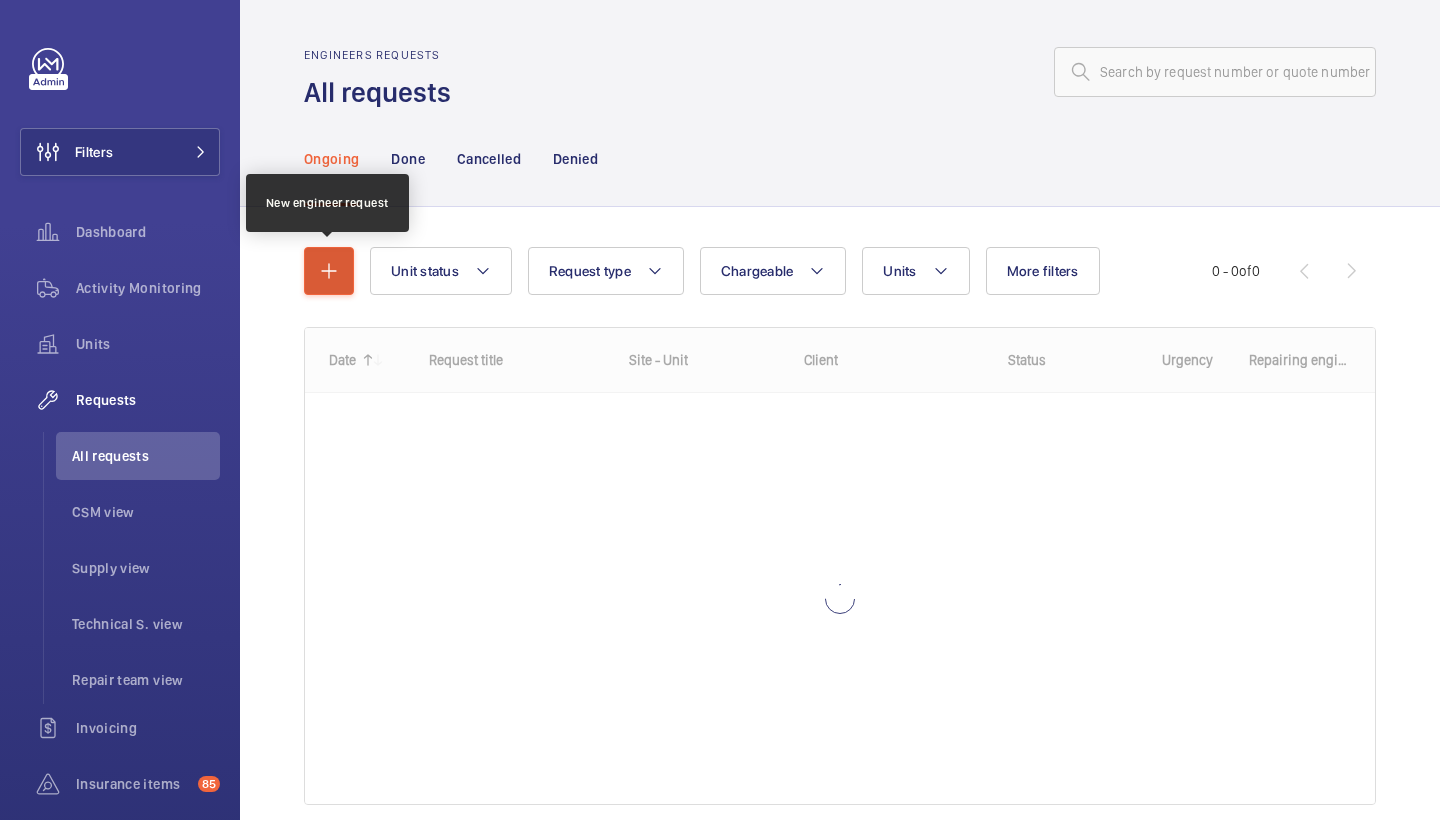 click 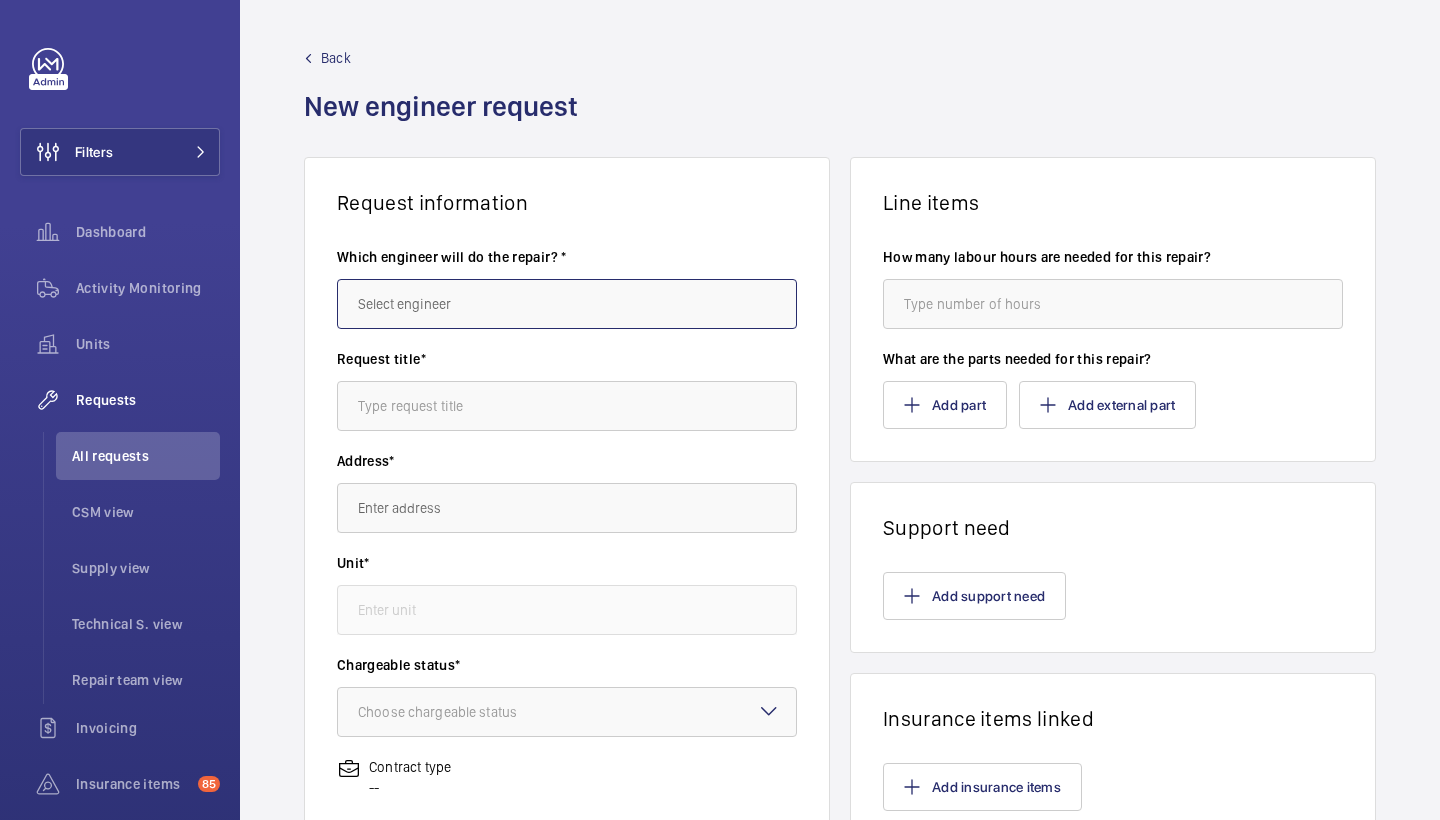 click at bounding box center (567, 304) 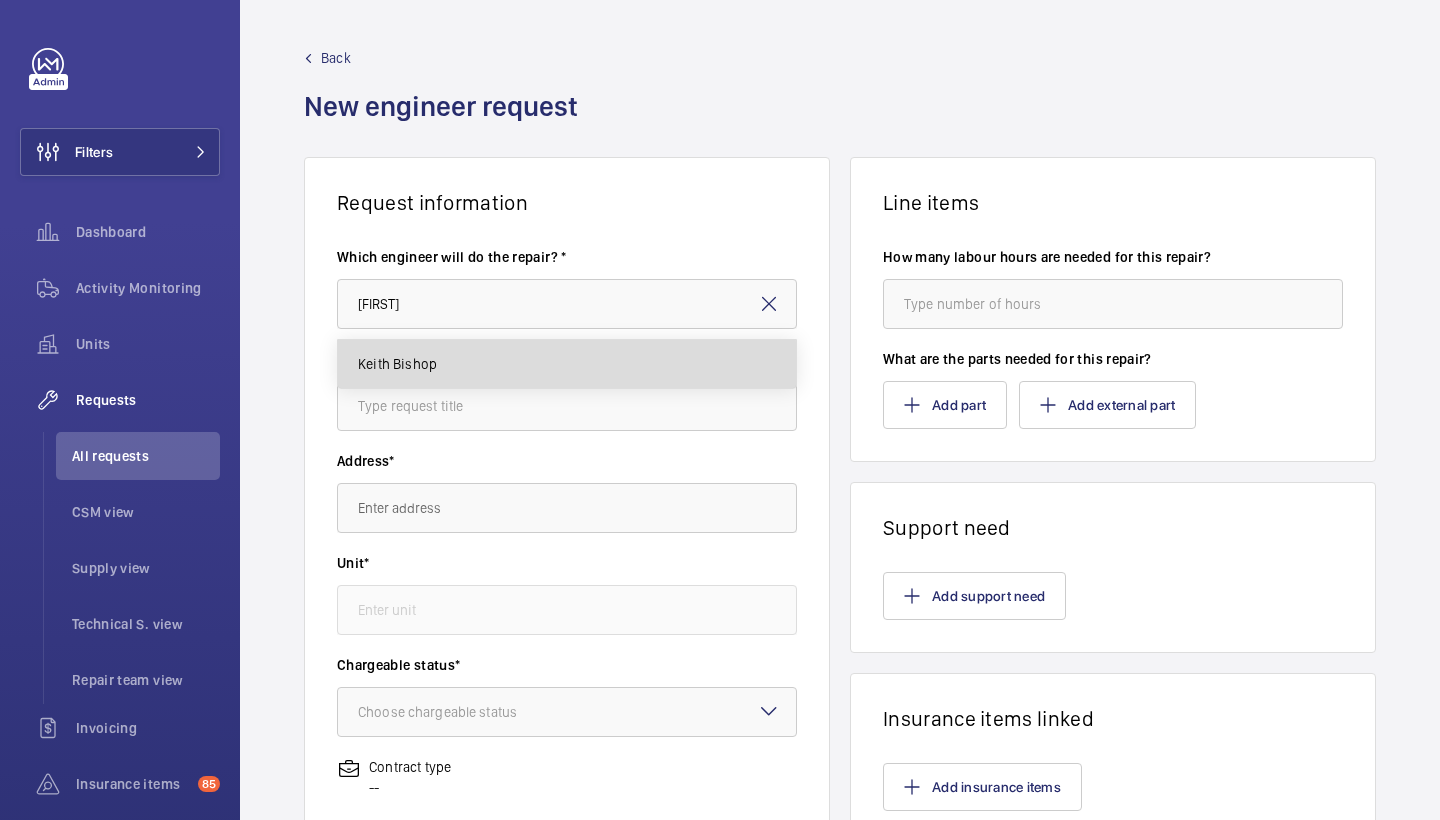drag, startPoint x: 420, startPoint y: 294, endPoint x: 430, endPoint y: 367, distance: 73.68175 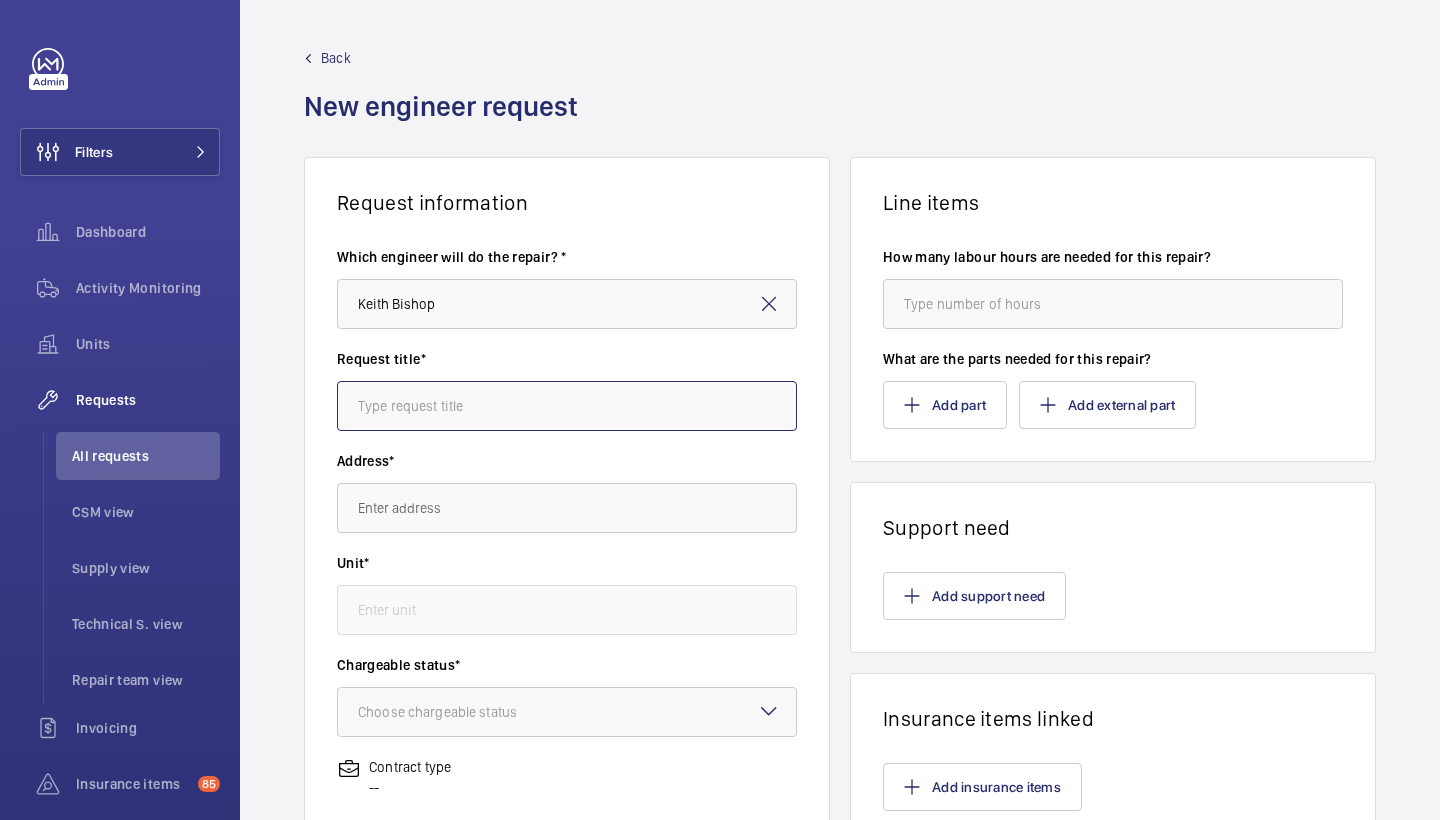 type on "[FIRST]" 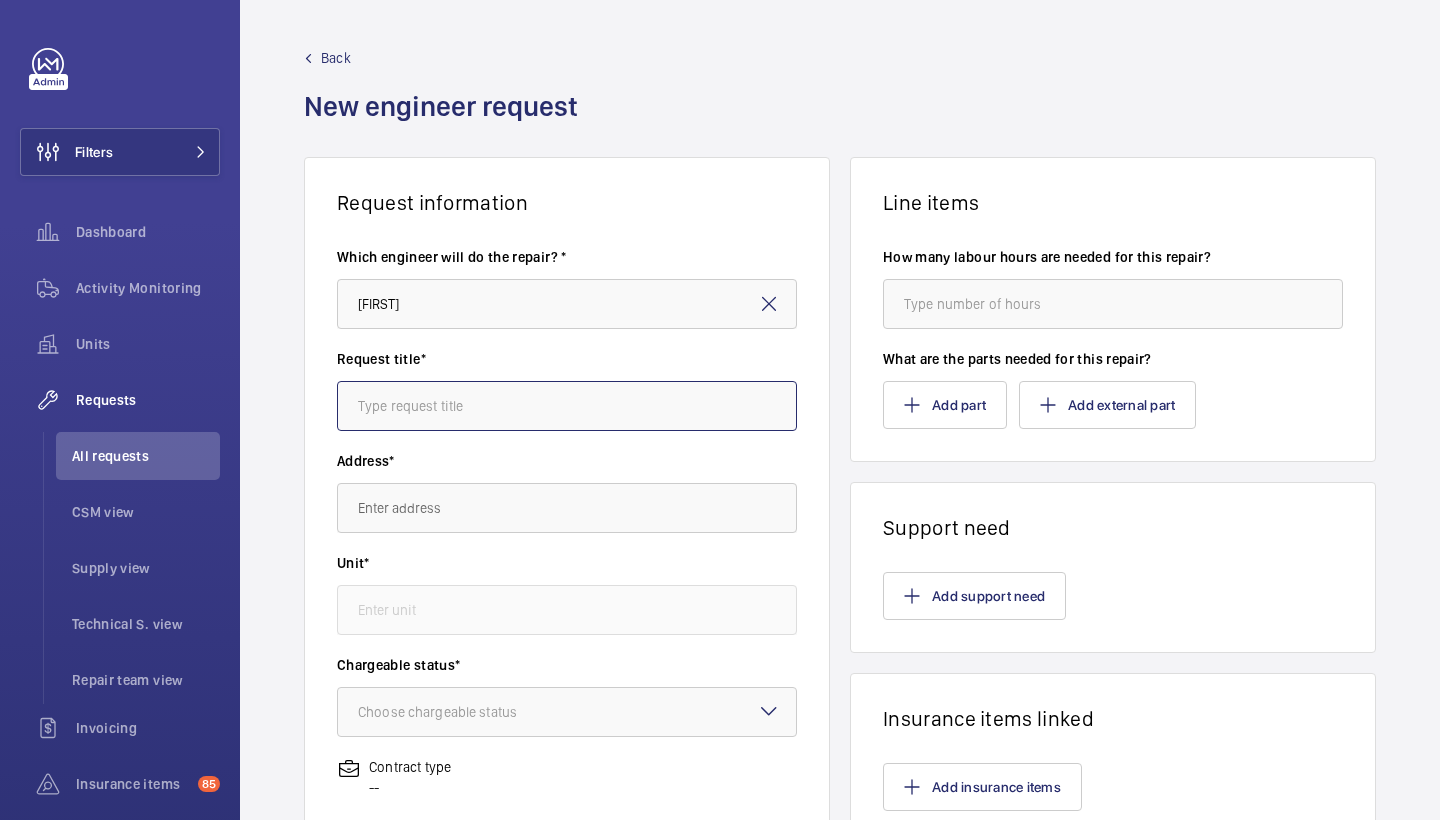 click 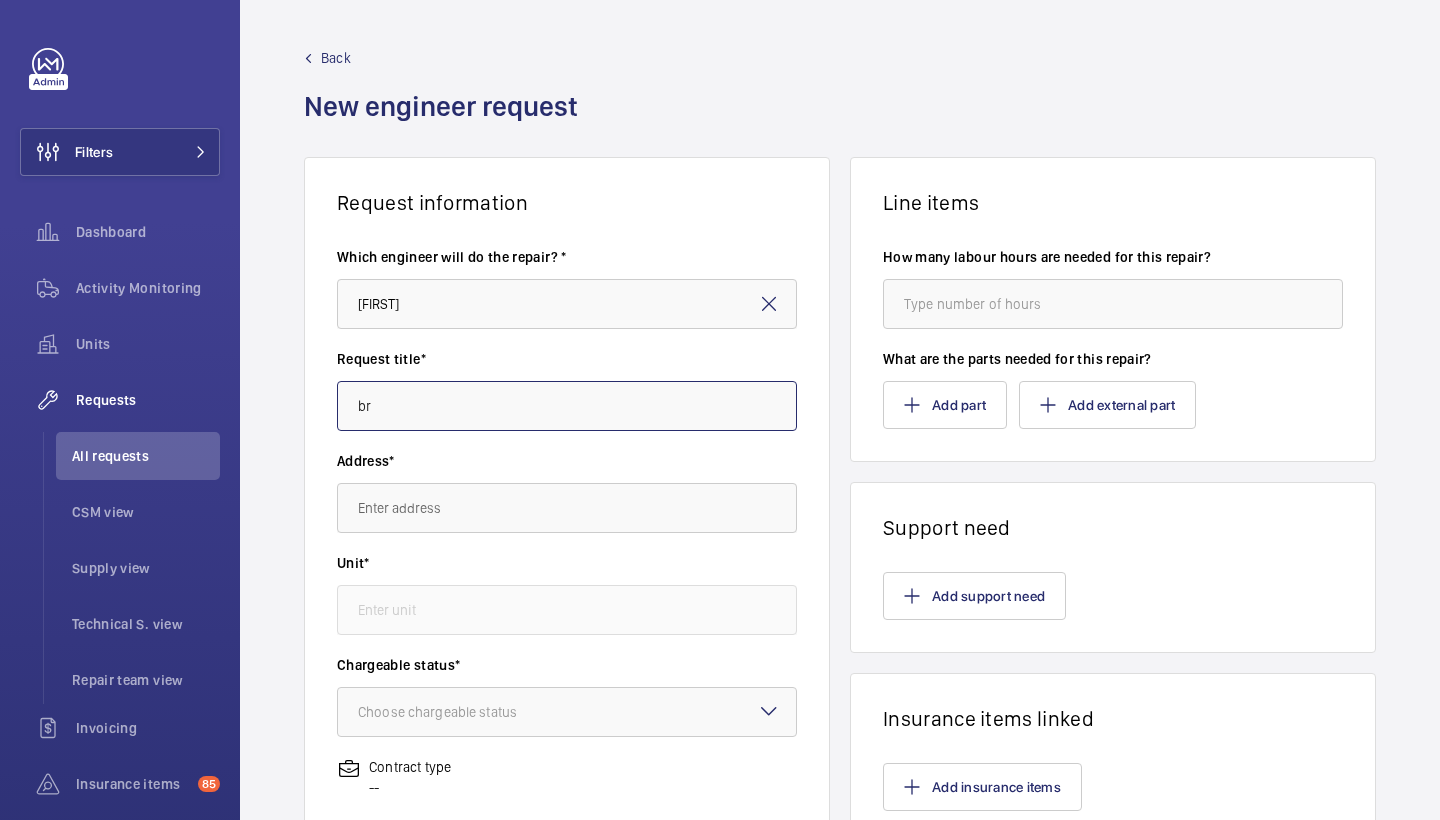 click on "br" 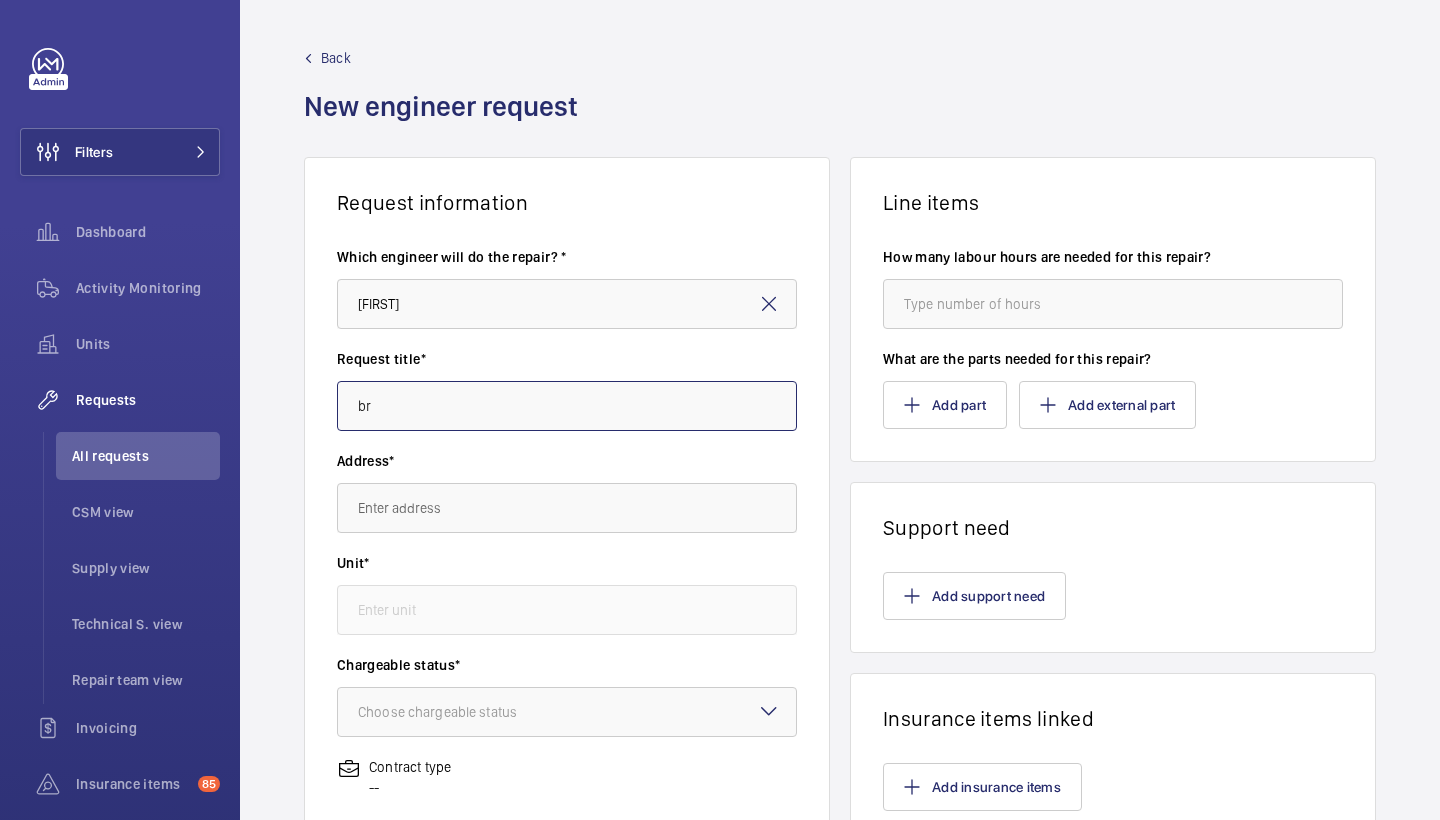 click on "br" 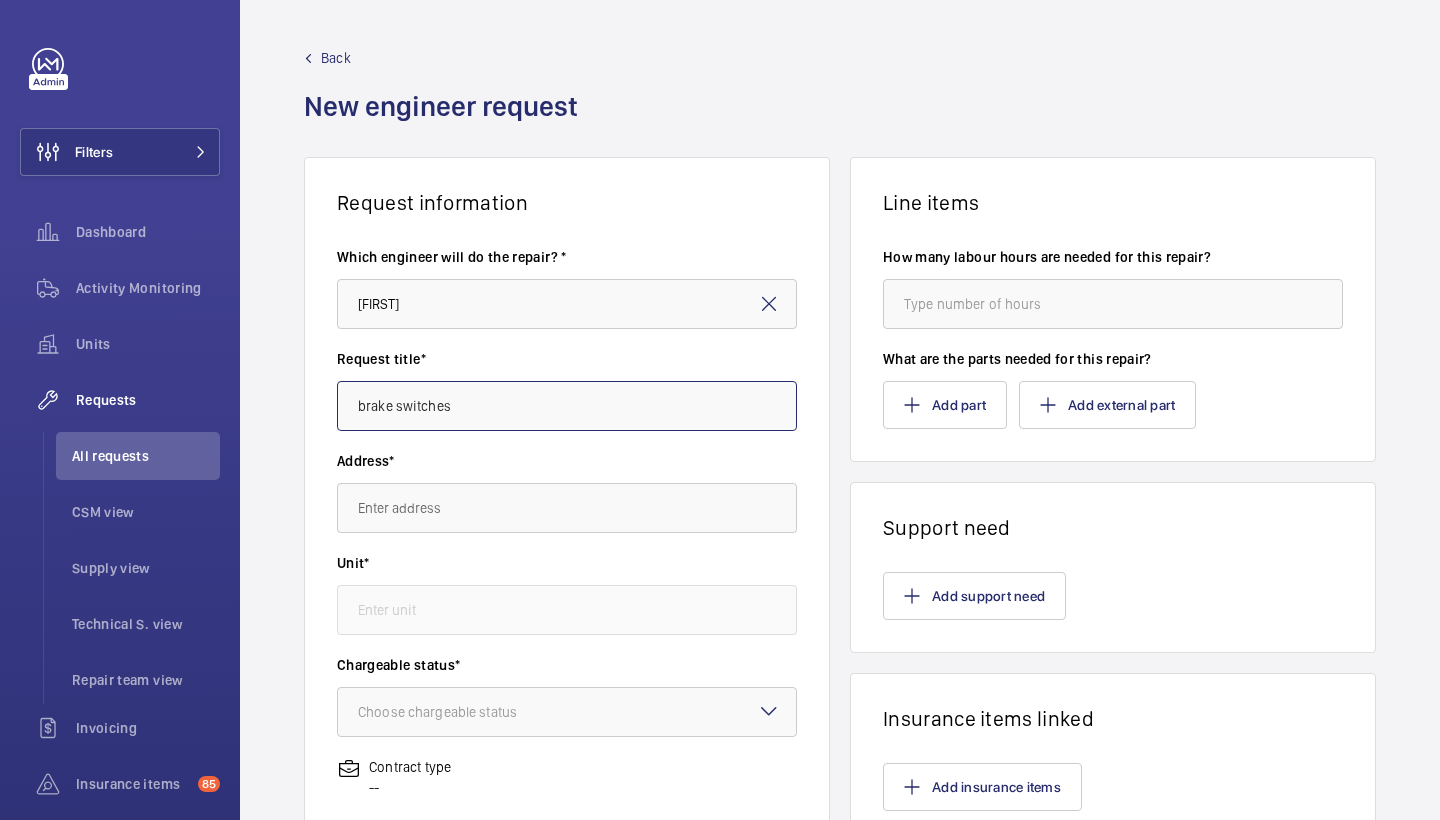 type on "brake switches" 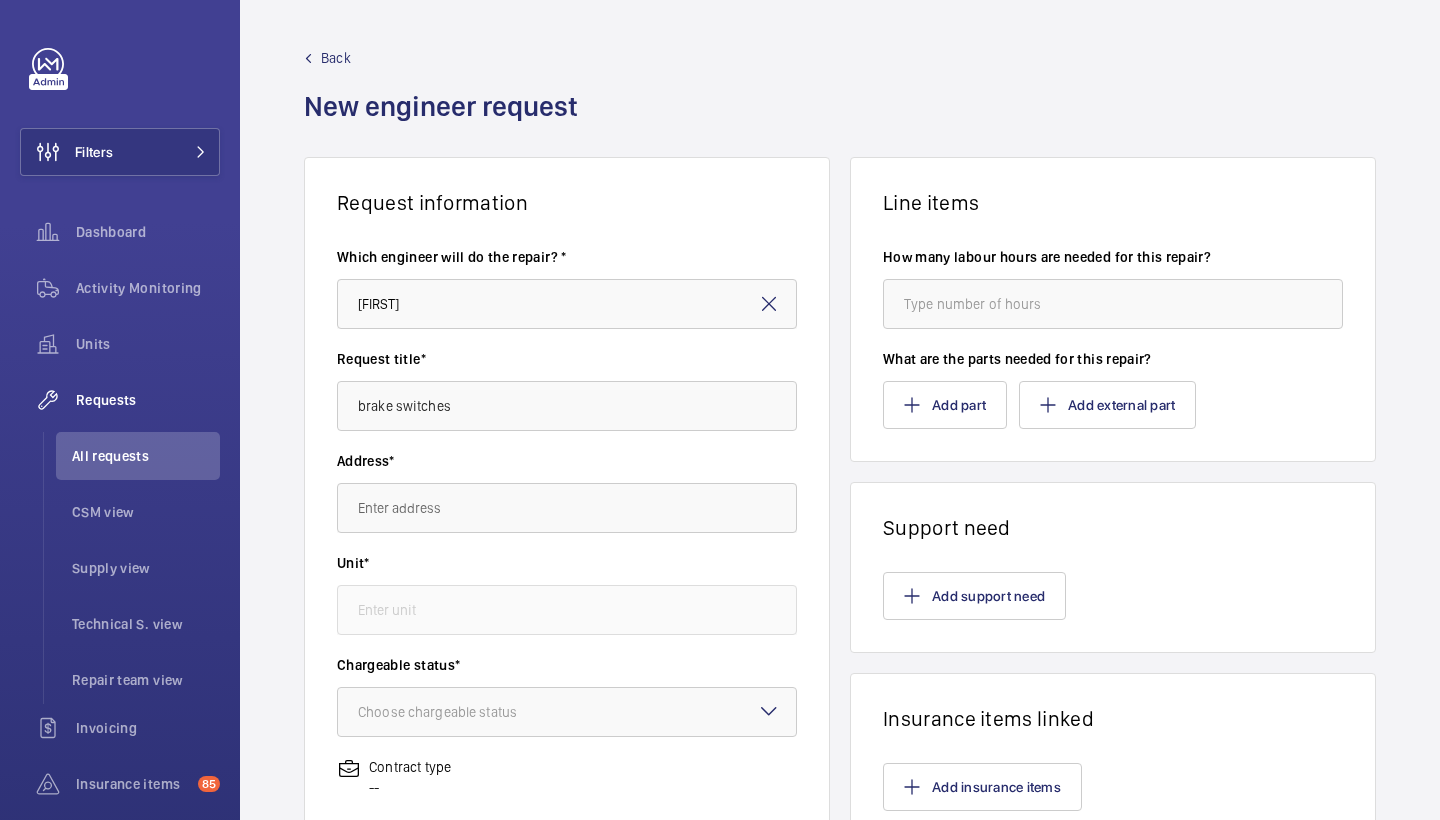 click on "Address*" 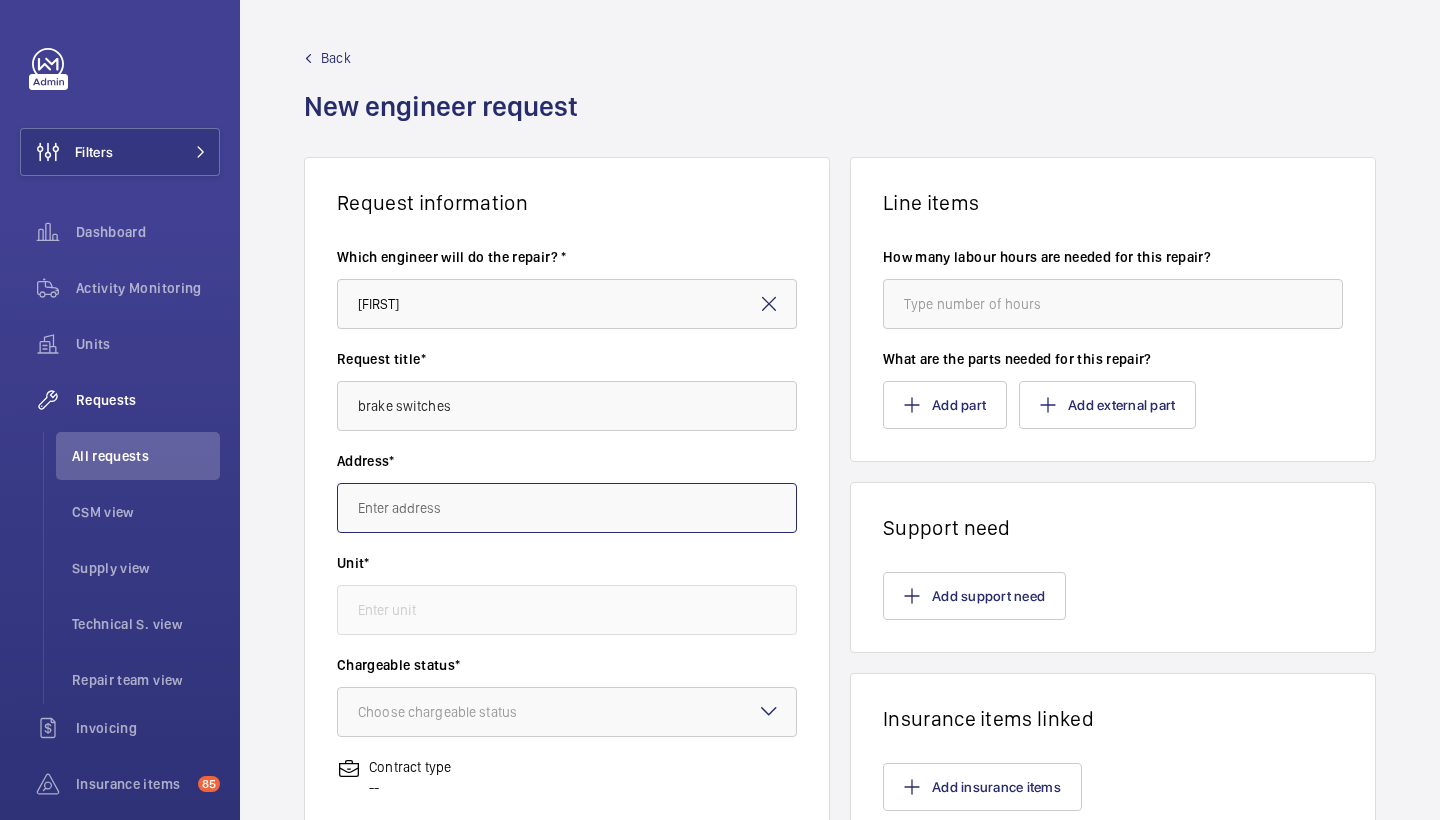 click at bounding box center [567, 508] 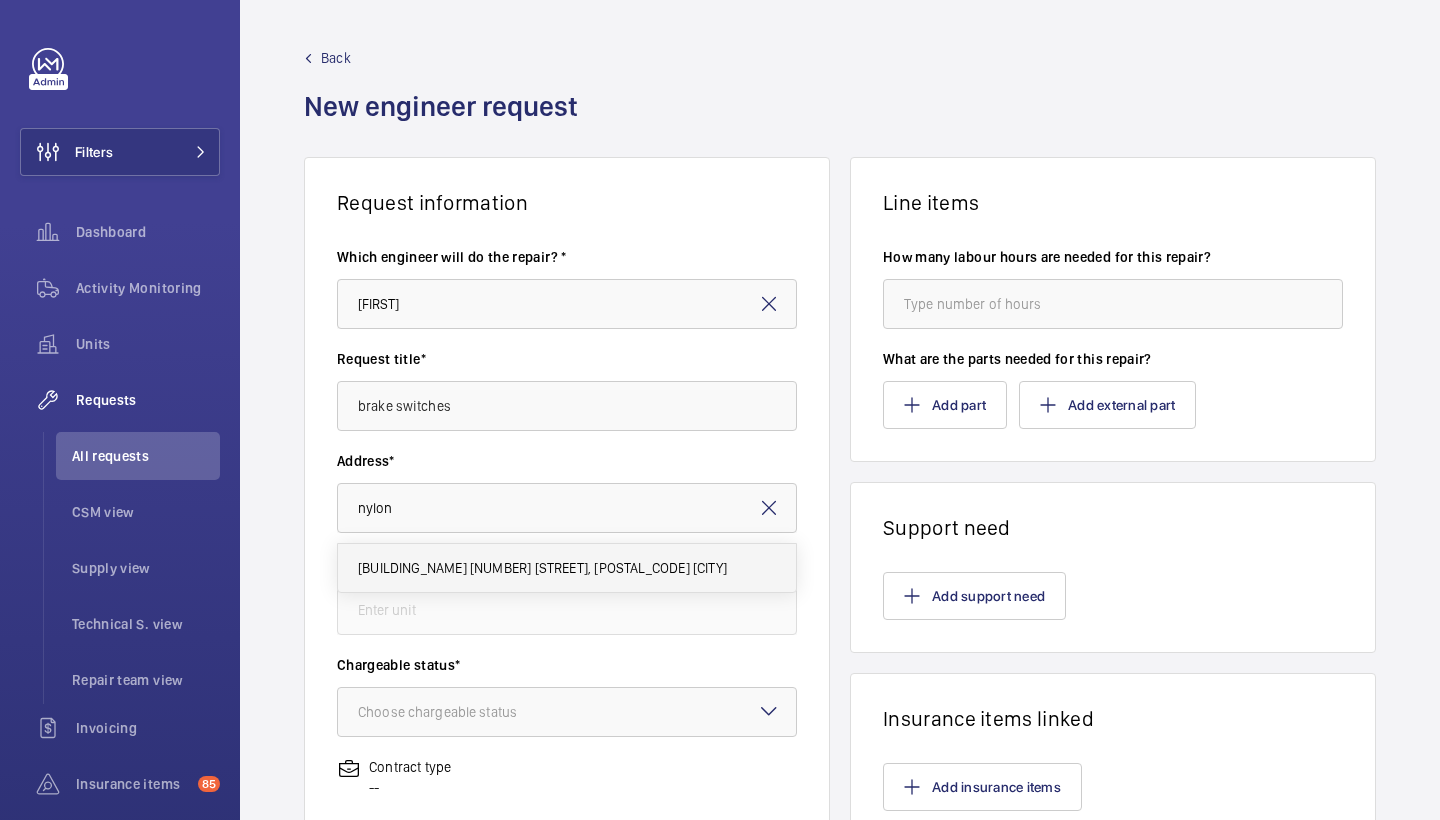 click on "[BUILDING_NAME] [NUMBER] [STREET], [POSTAL_CODE] [CITY]" at bounding box center [567, 568] 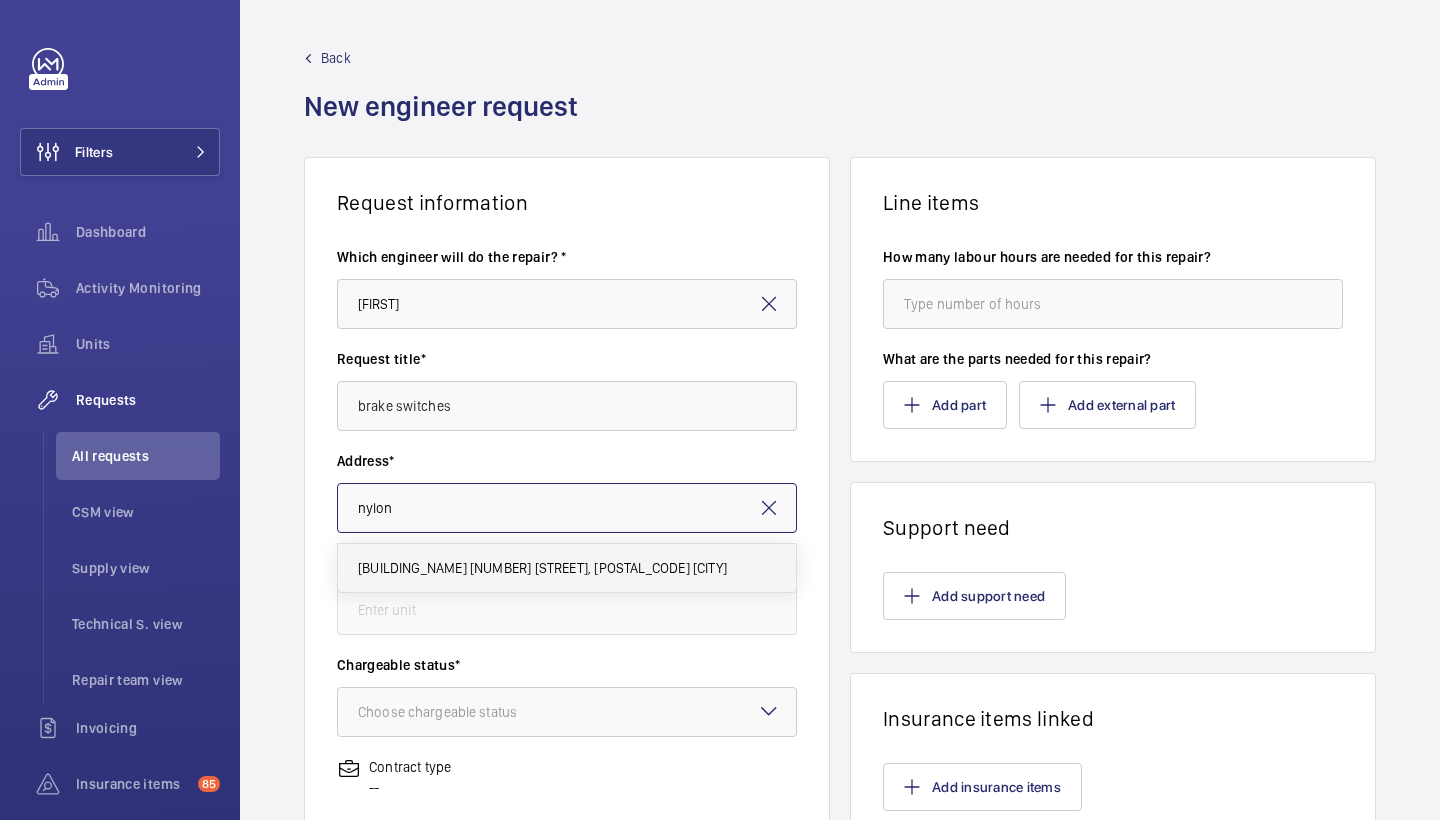 type on "[BUILDING_NAME] [NUMBER] [STREET], [POSTAL_CODE] [CITY]" 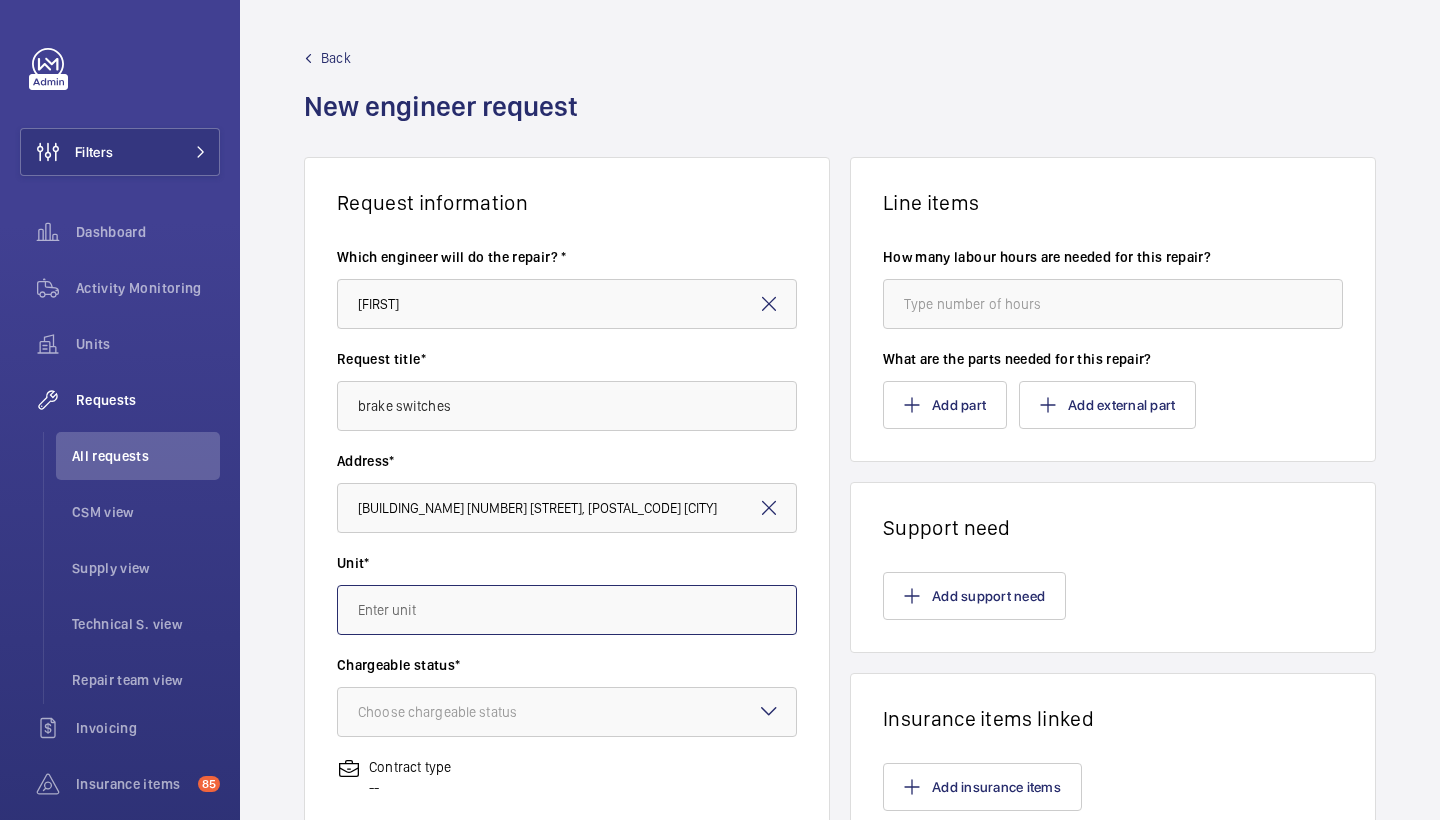 click at bounding box center (567, 610) 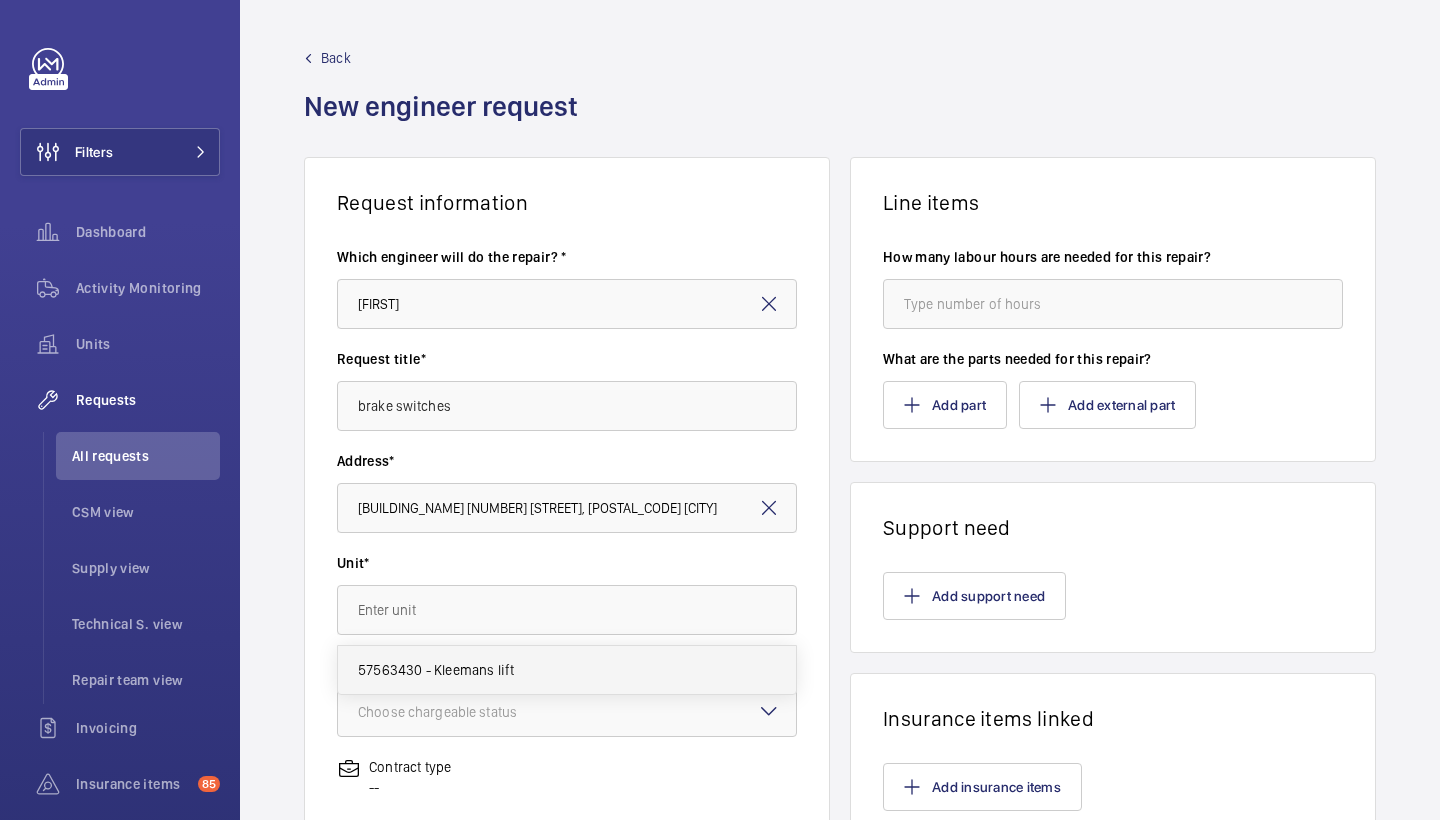 click on "57563430 - Kleemans lift" at bounding box center (567, 670) 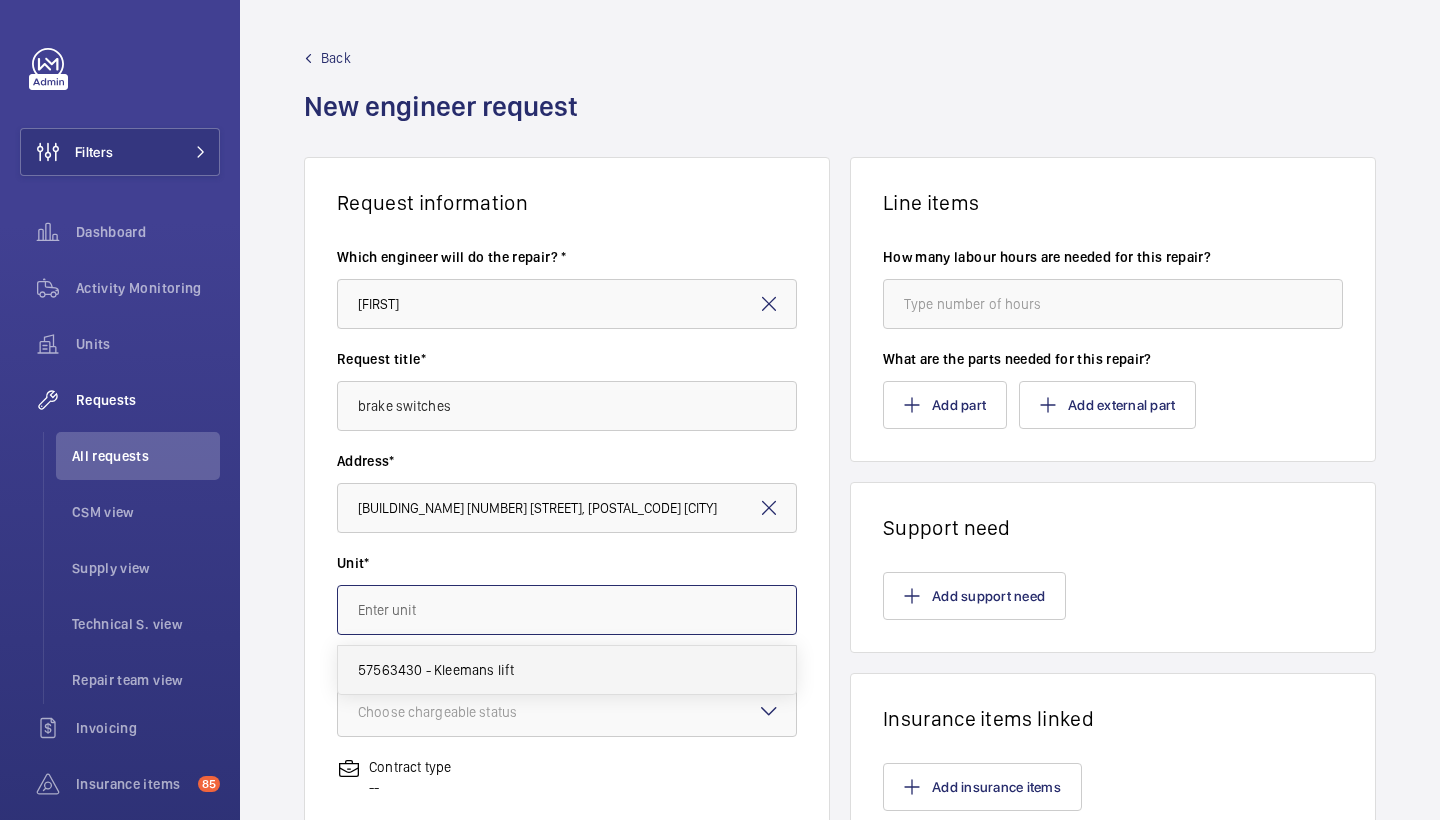 type on "57563430 - Kleemans lift" 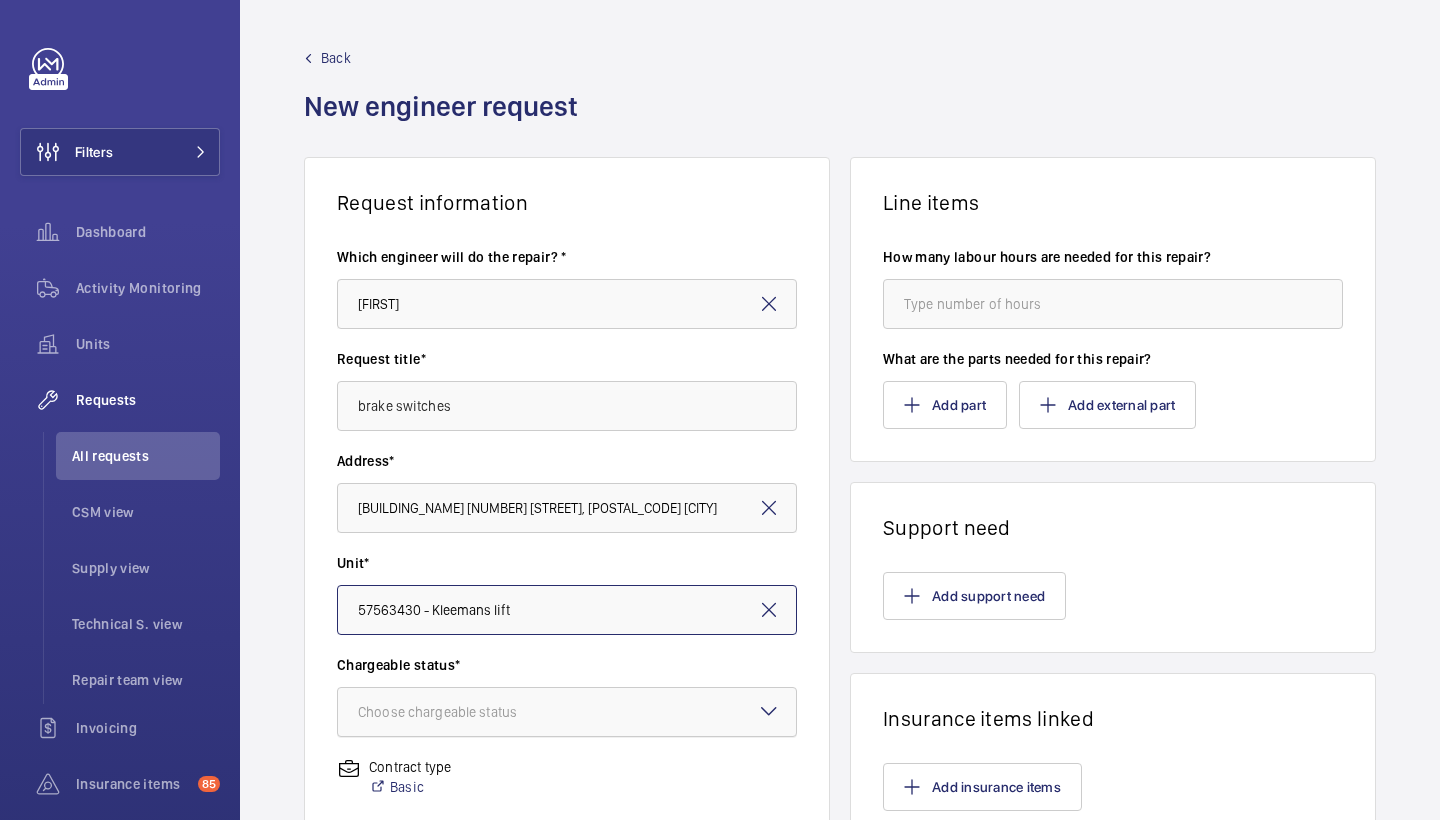click at bounding box center (567, 712) 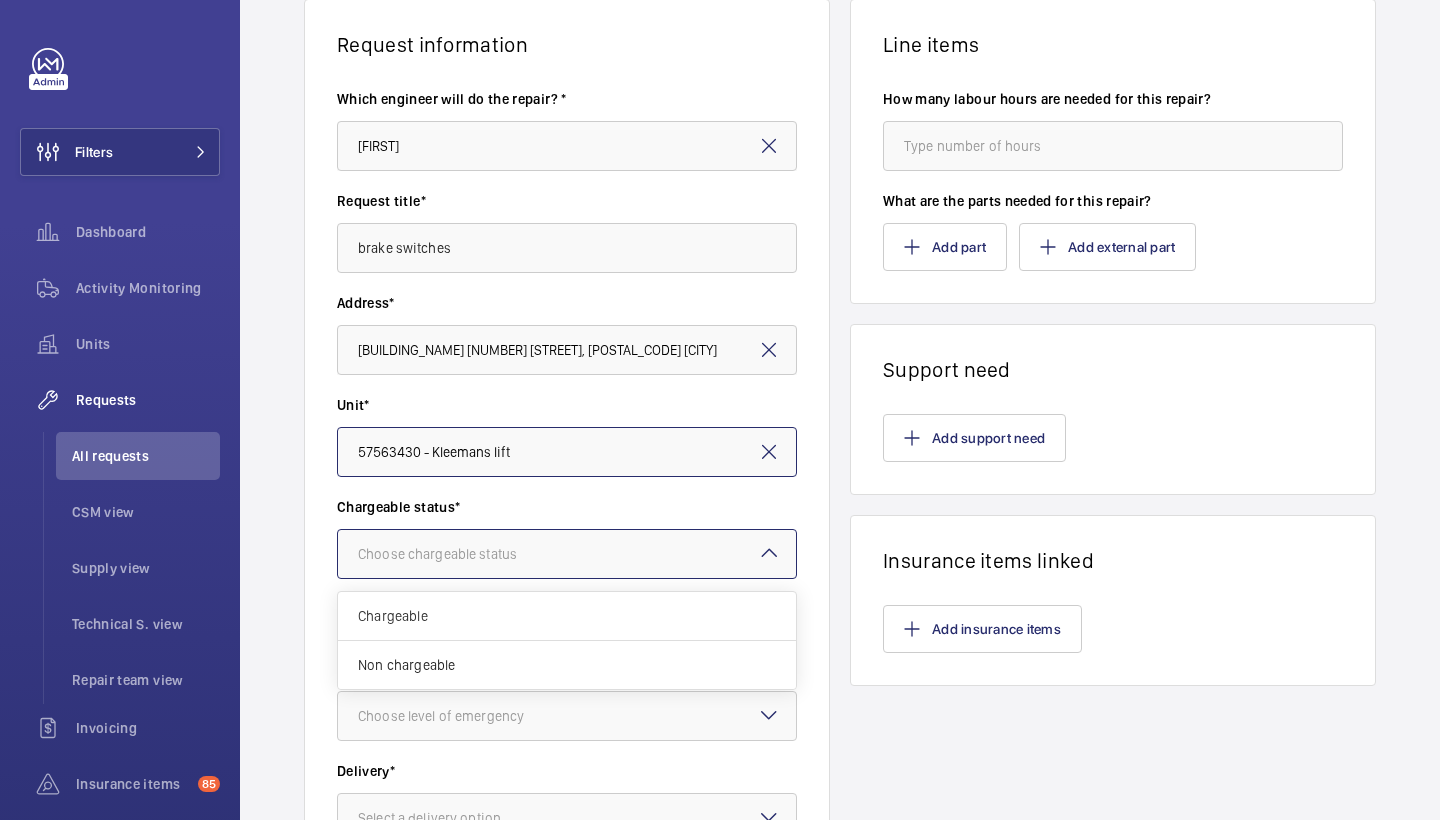 scroll, scrollTop: 159, scrollLeft: 0, axis: vertical 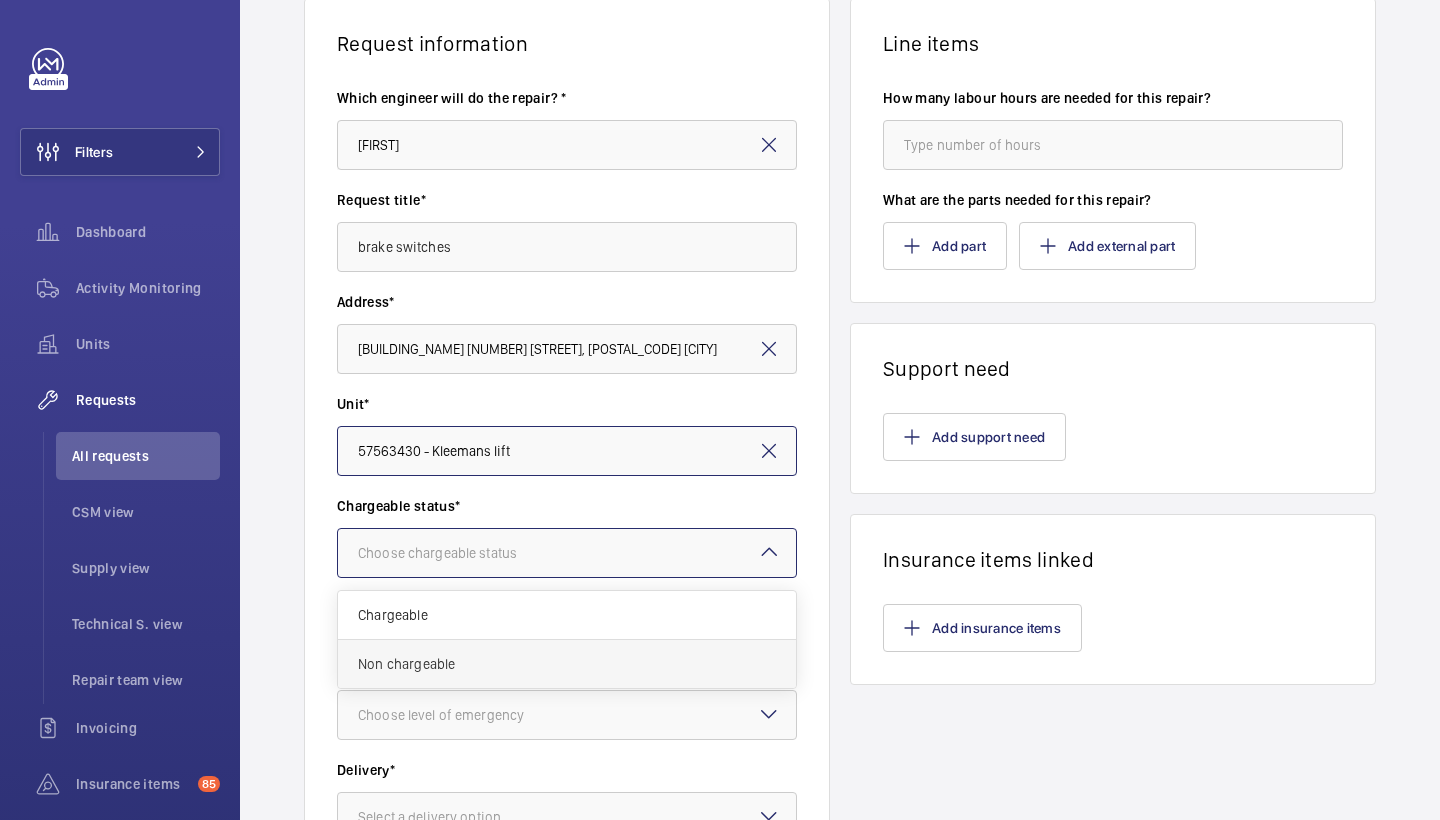 click on "Non chargeable" at bounding box center [567, 664] 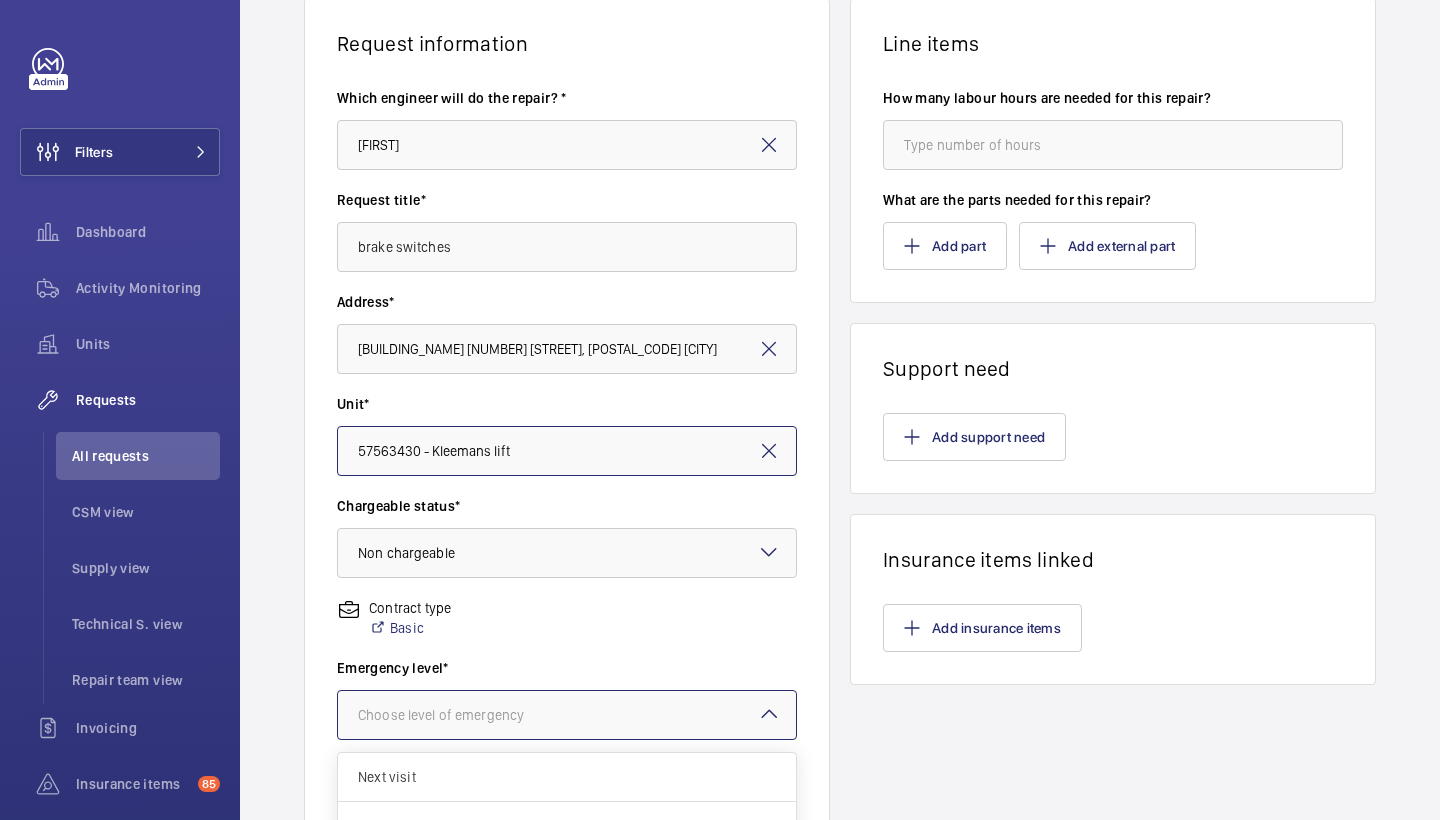 click at bounding box center (567, 715) 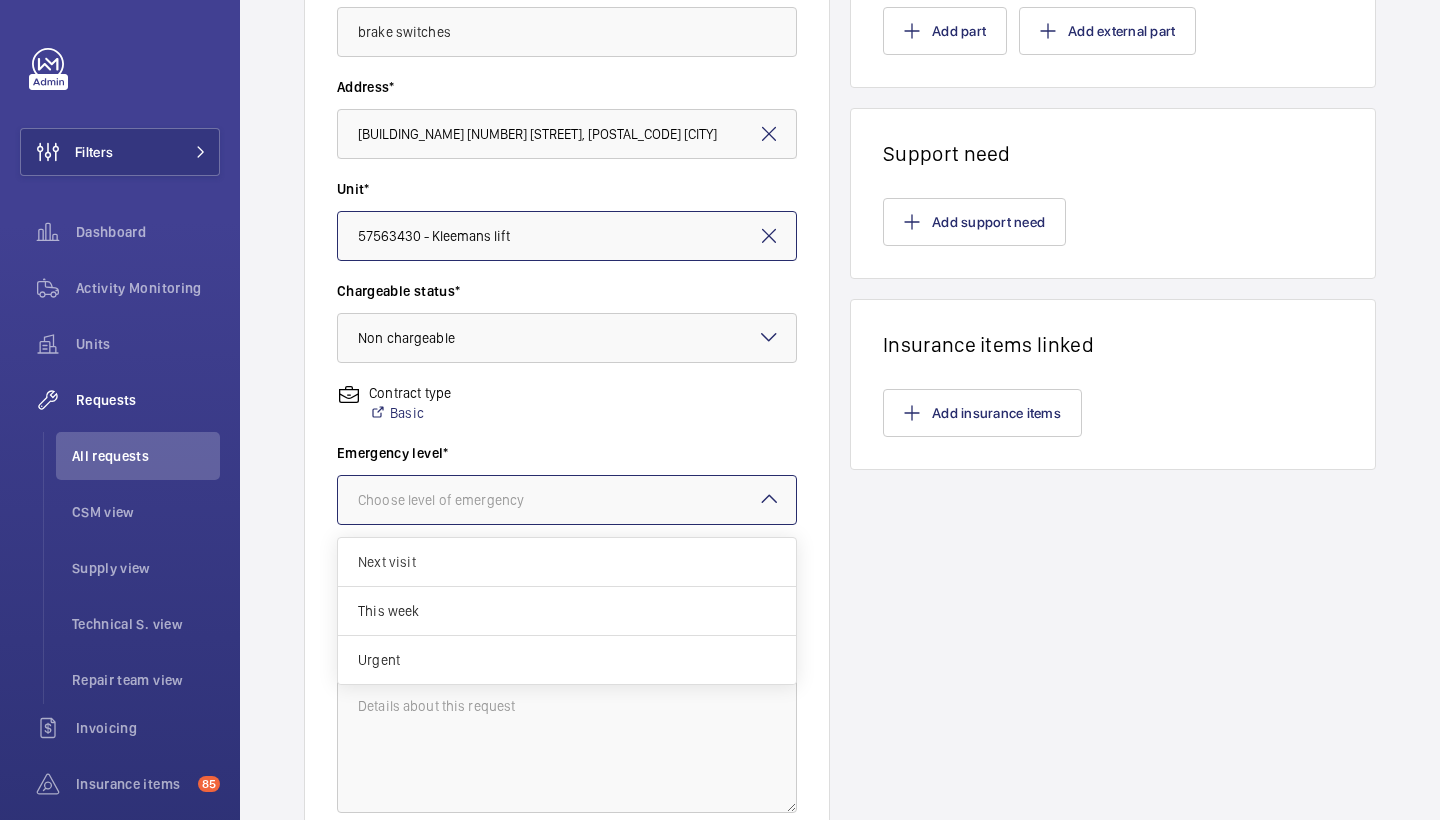 scroll, scrollTop: 414, scrollLeft: 0, axis: vertical 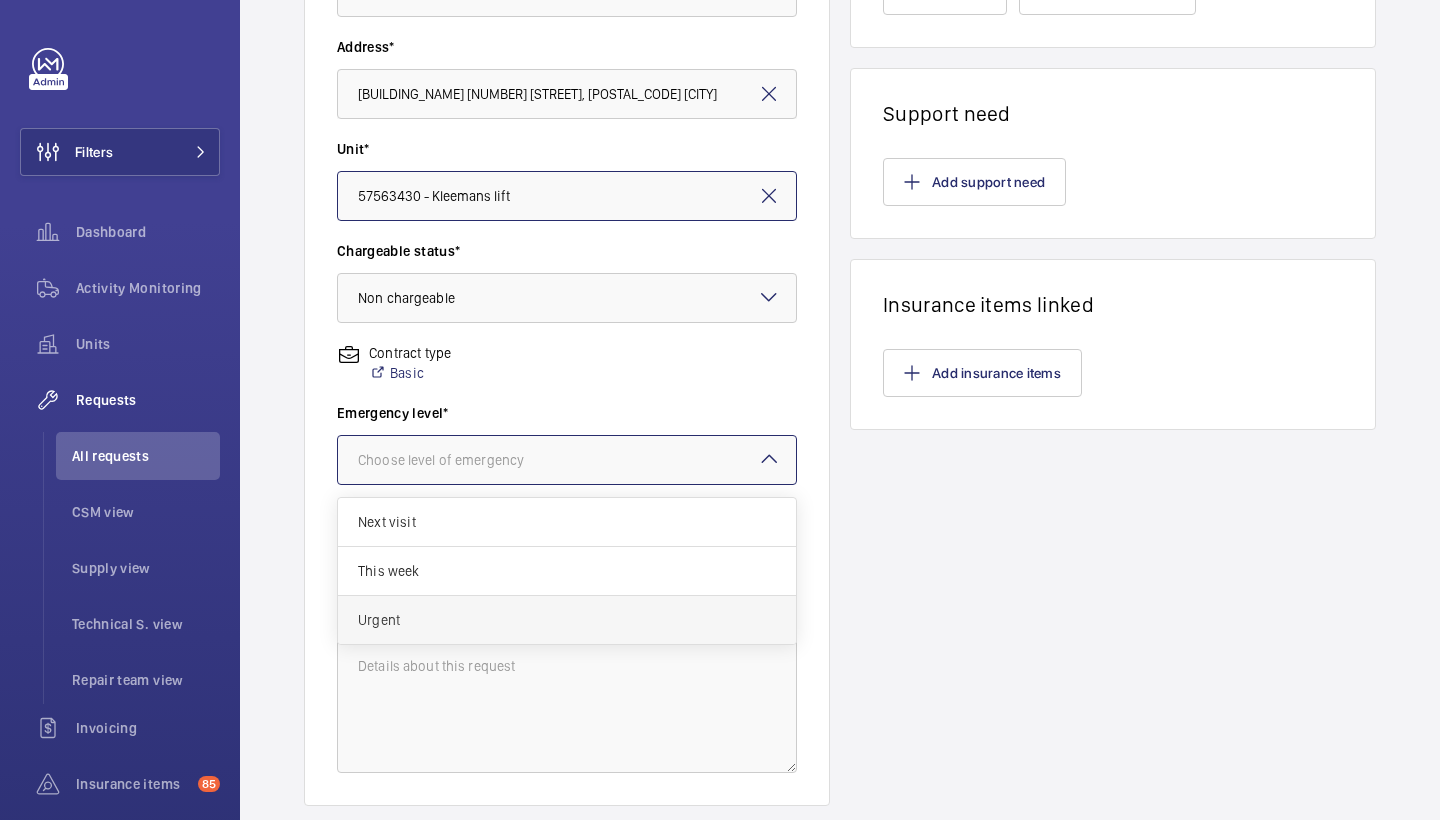 click on "Urgent" at bounding box center [567, 620] 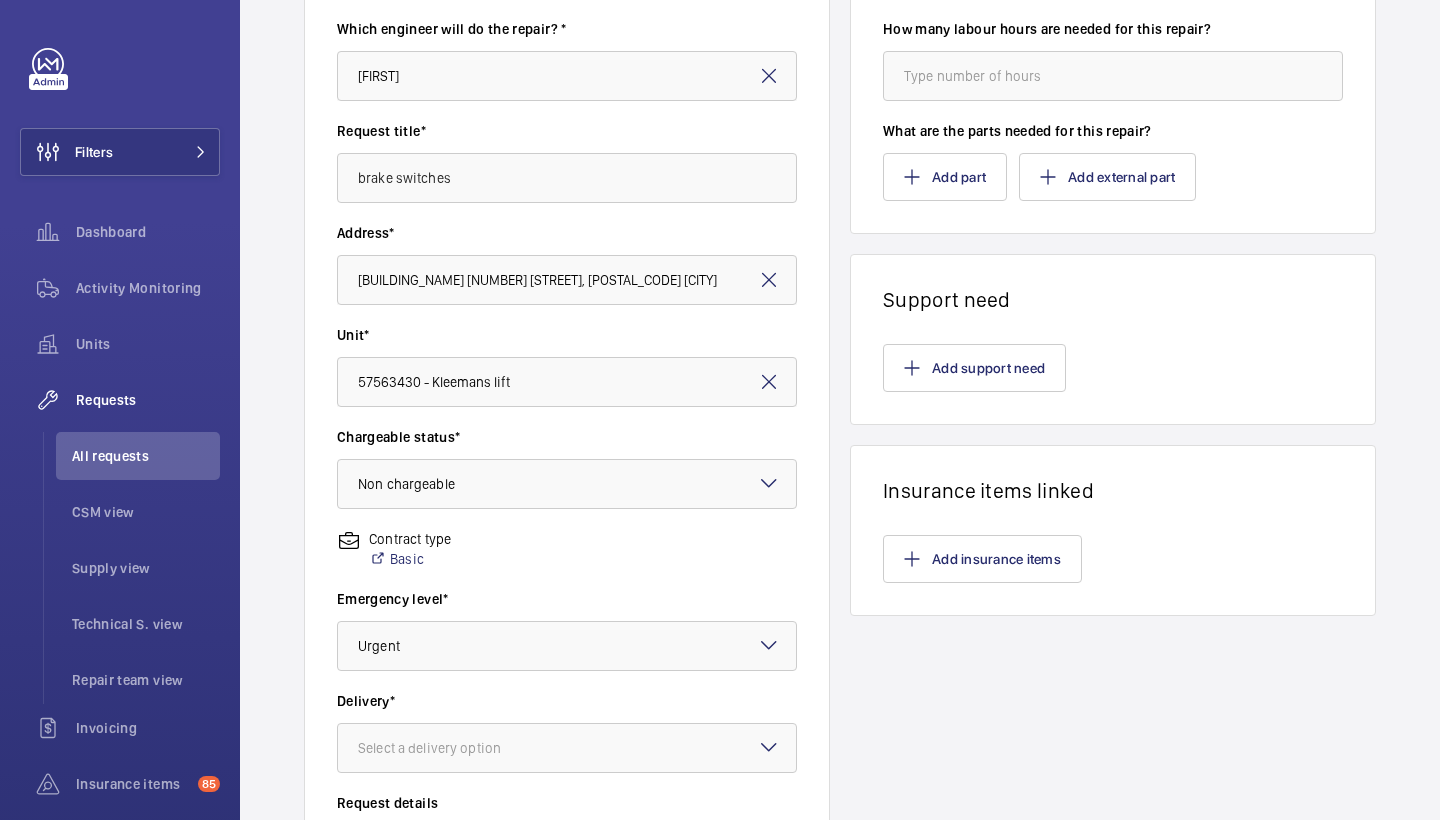 scroll, scrollTop: 225, scrollLeft: 0, axis: vertical 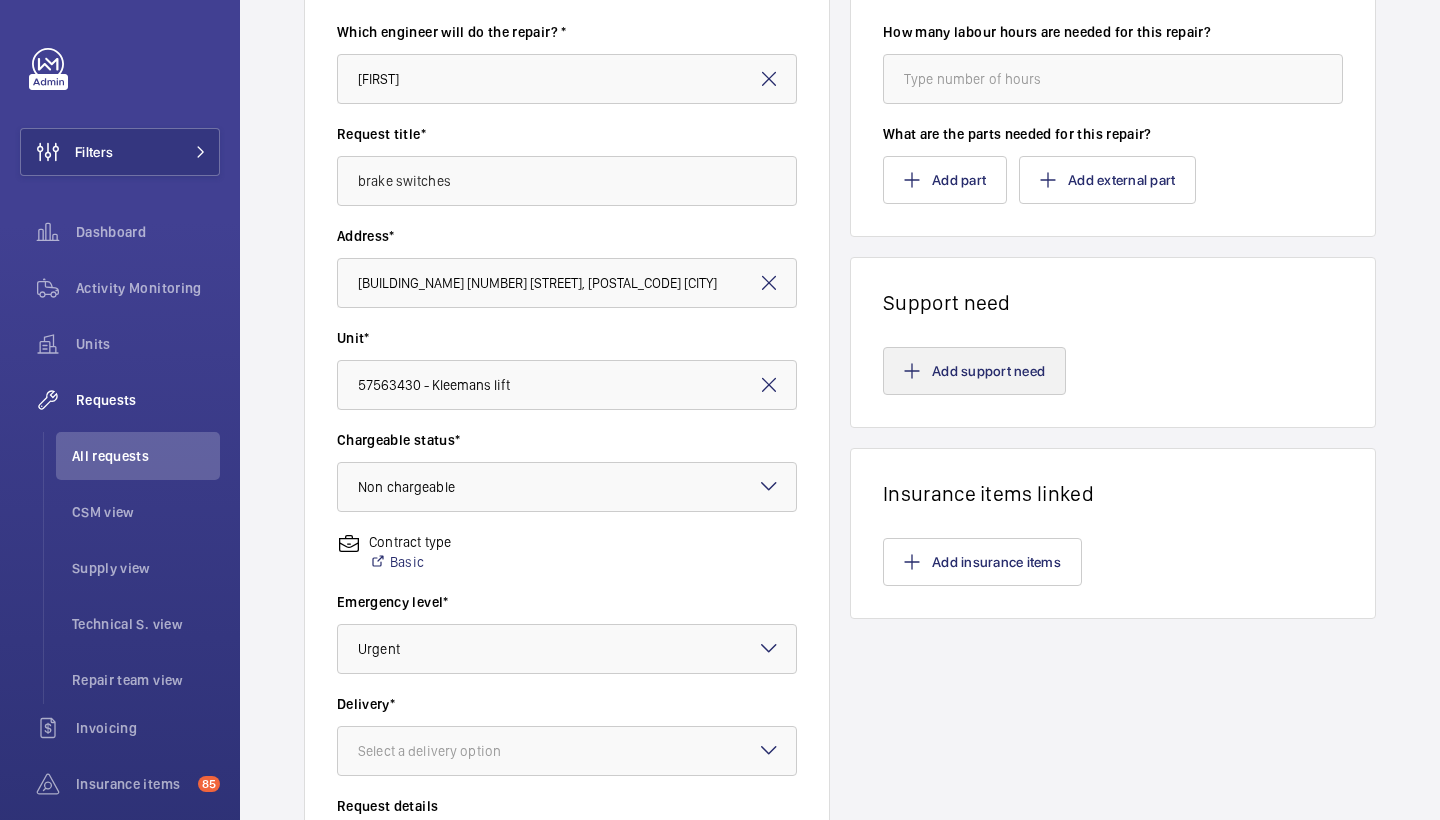 click on "Add support need" 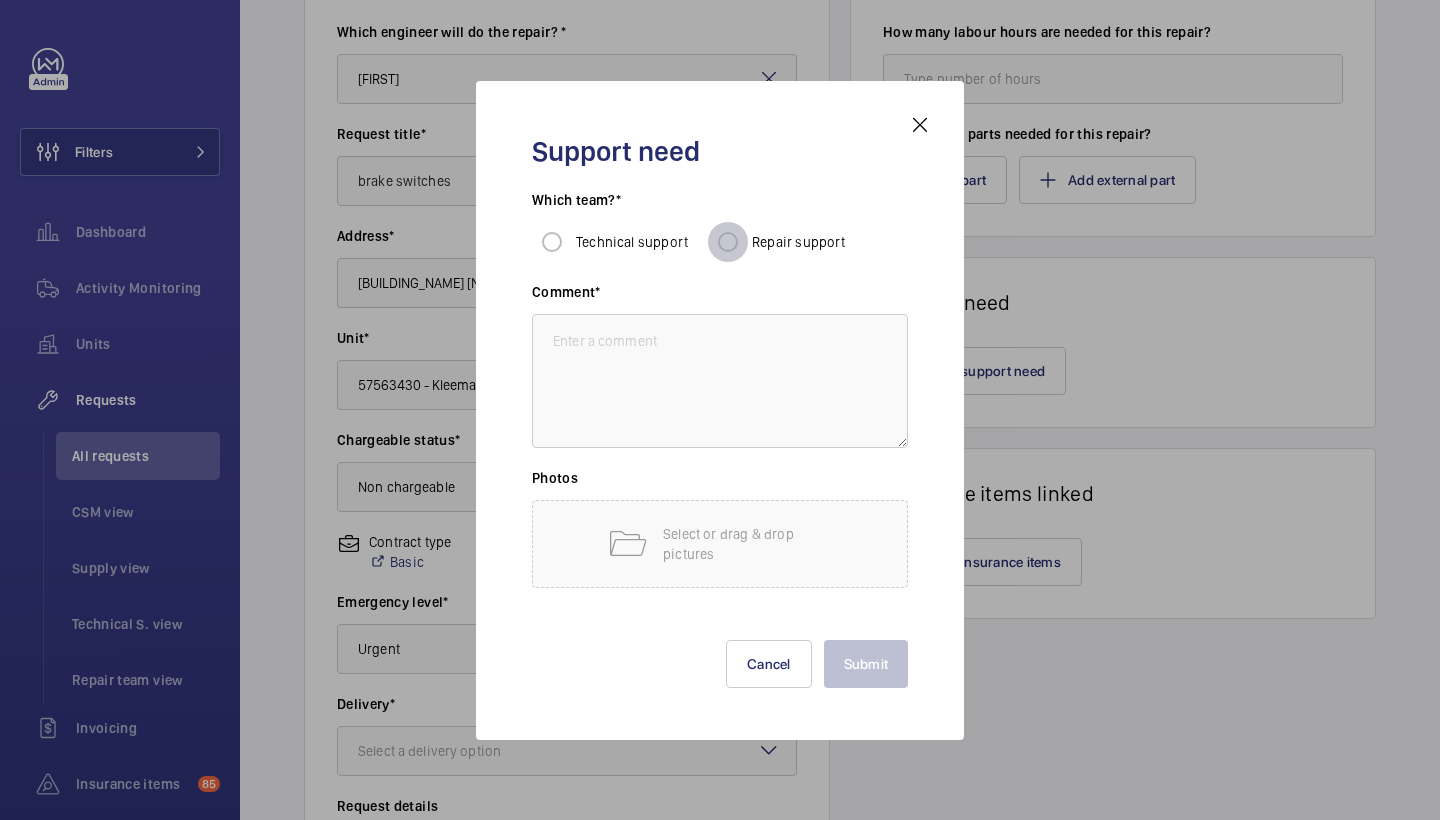 click on "Repair support" at bounding box center [728, 242] 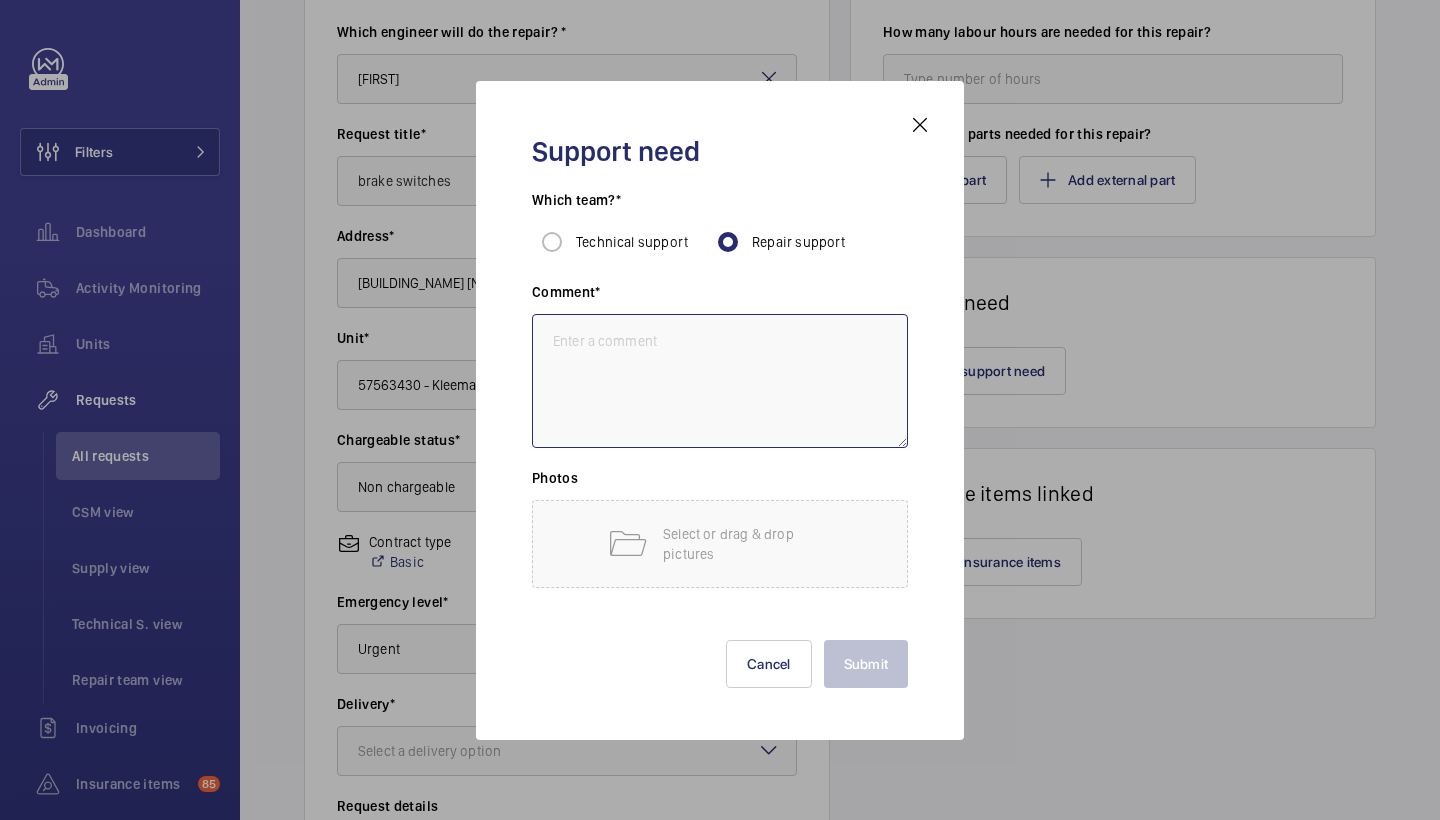 click at bounding box center (720, 381) 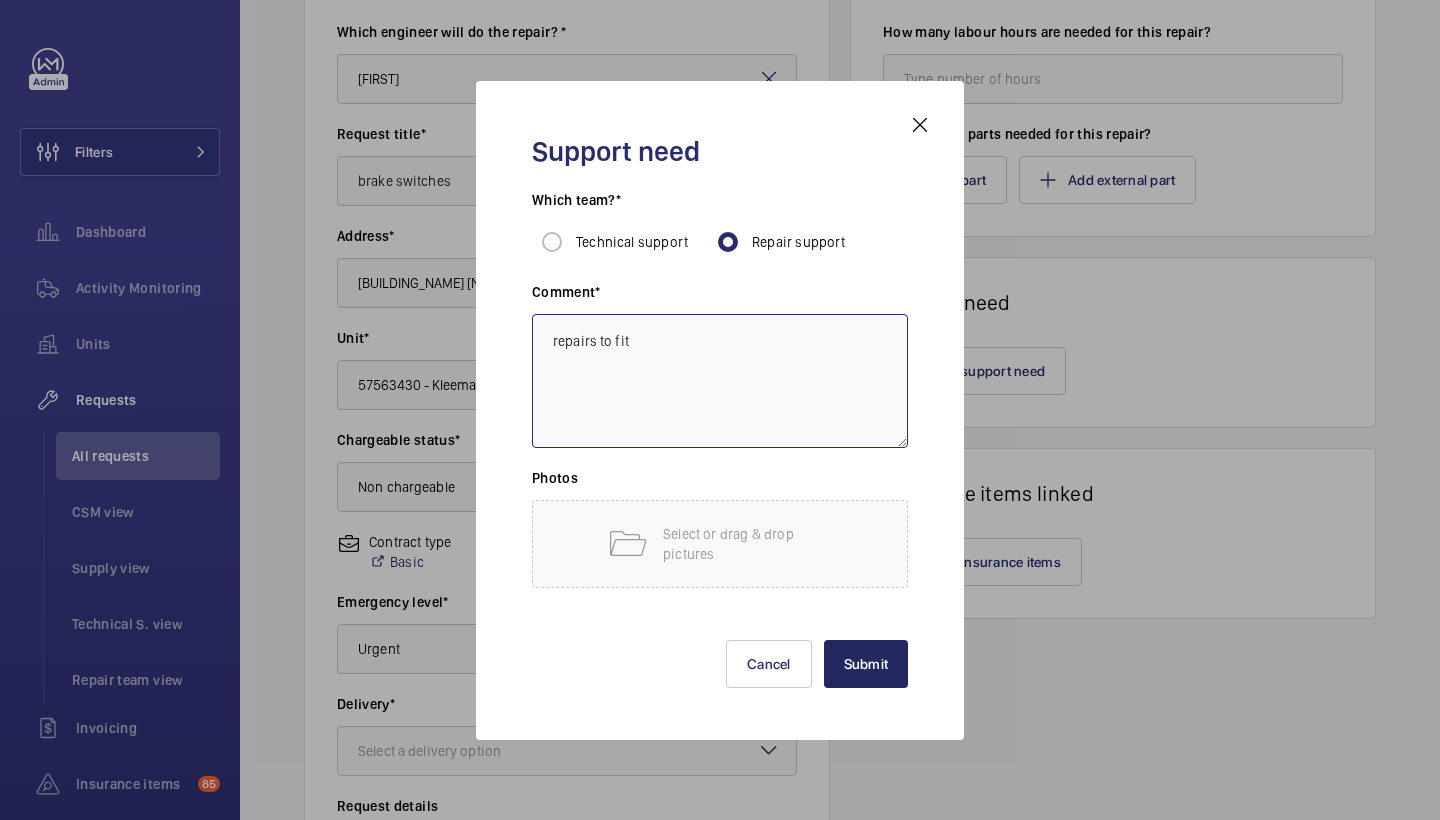 type on "repairs to fit" 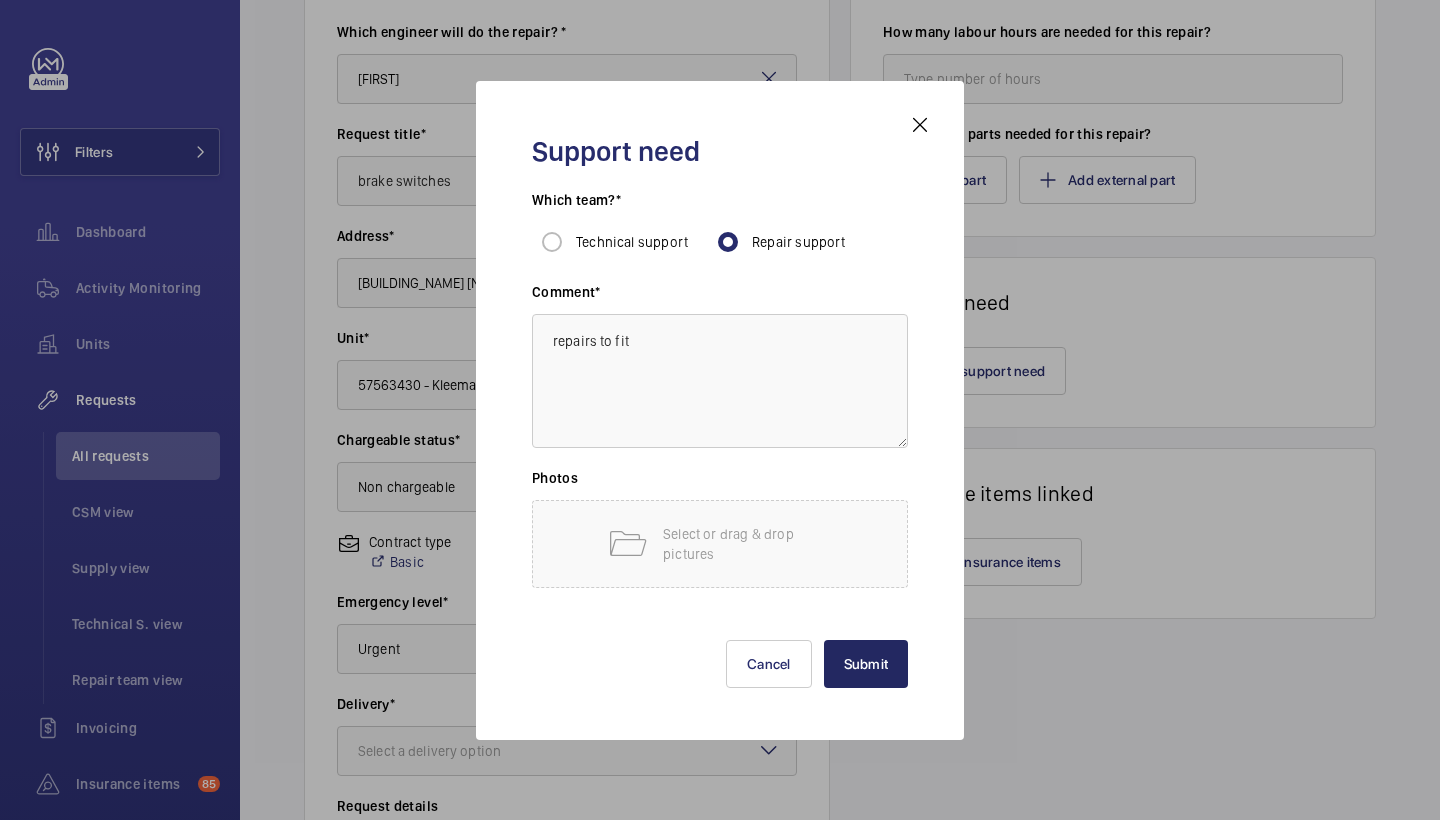 click on "Submit" at bounding box center (866, 664) 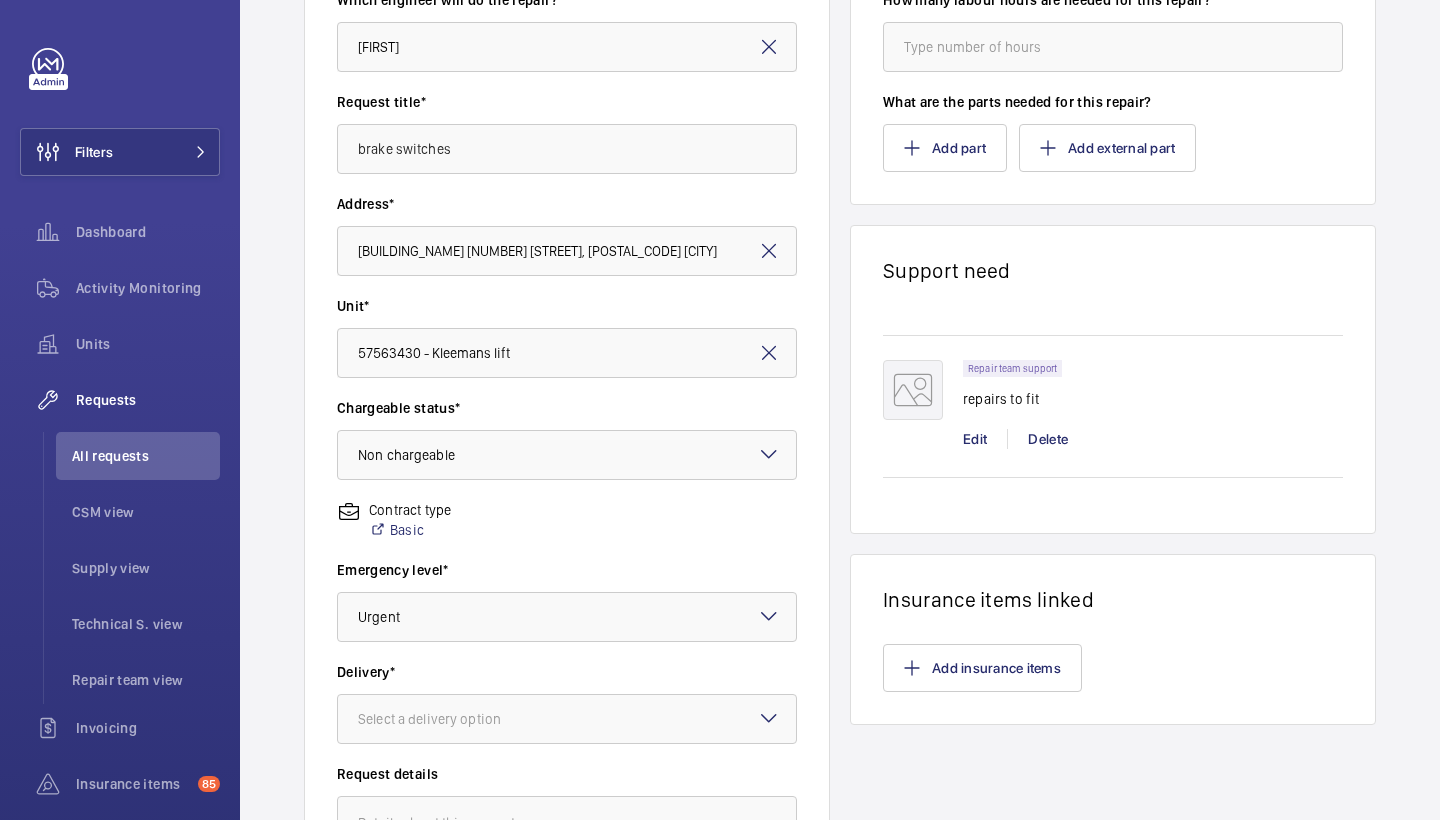 scroll, scrollTop: 261, scrollLeft: 0, axis: vertical 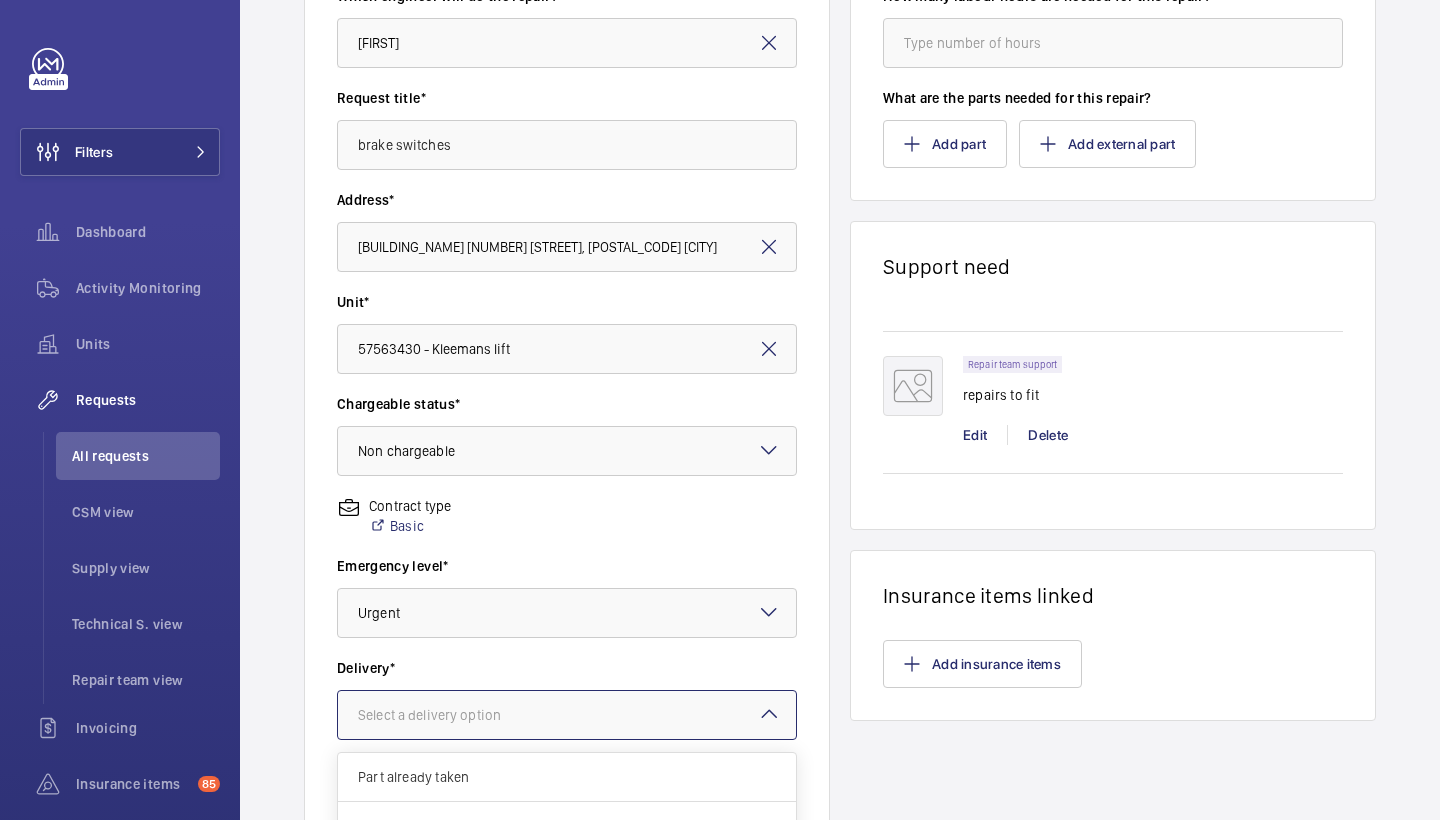click at bounding box center [567, 715] 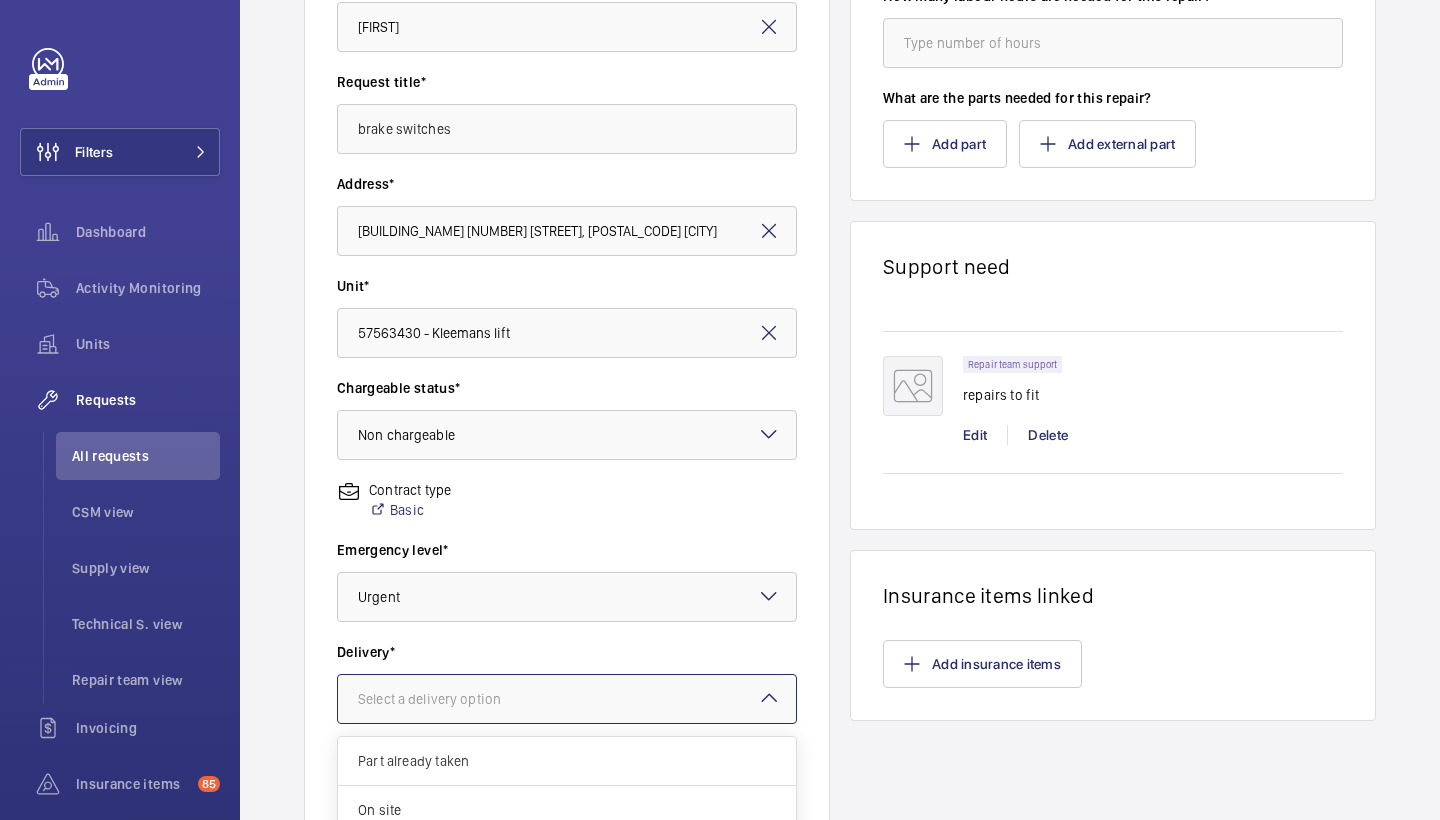 scroll, scrollTop: 16, scrollLeft: 0, axis: vertical 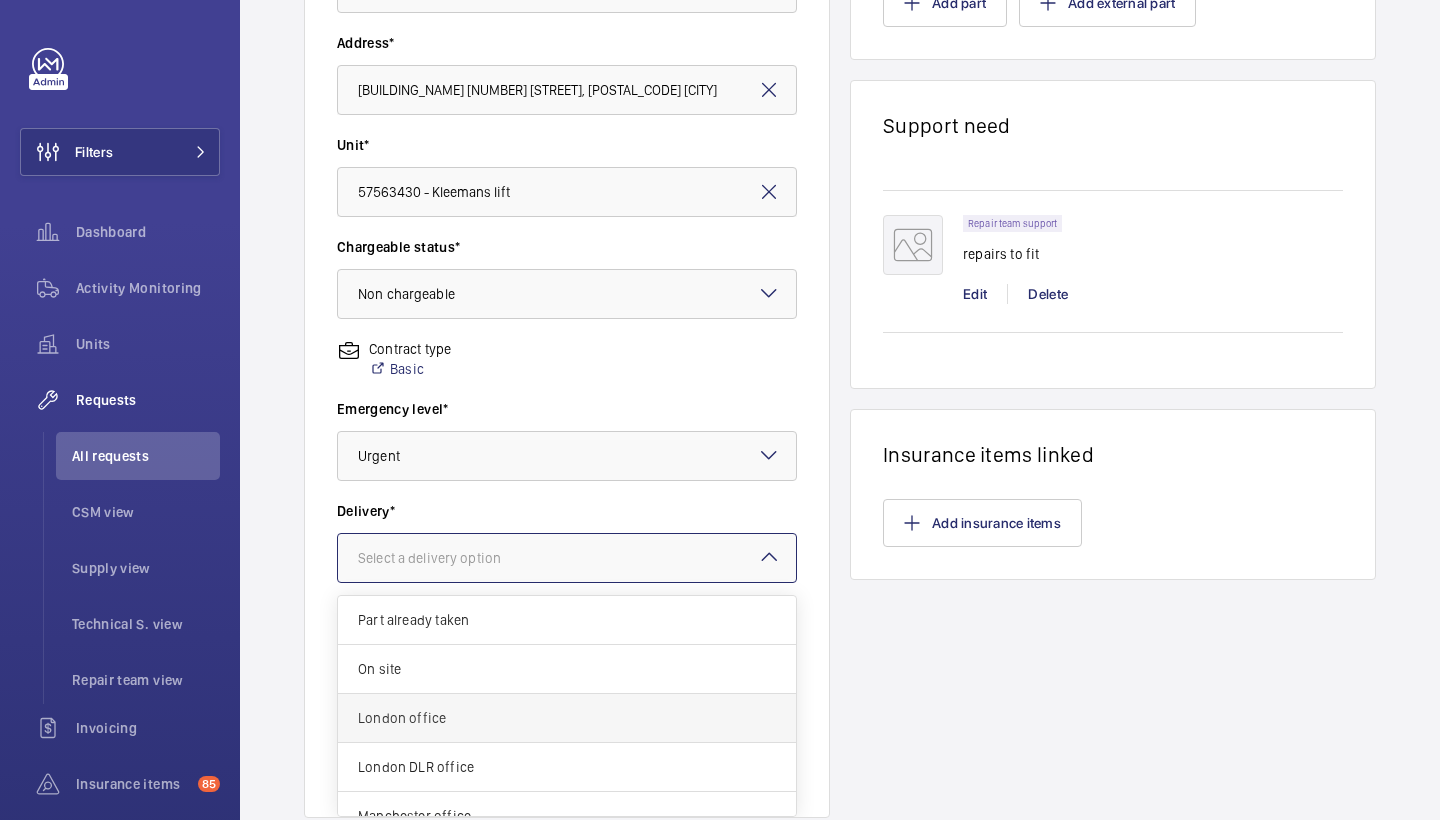 click on "London office" at bounding box center (567, 718) 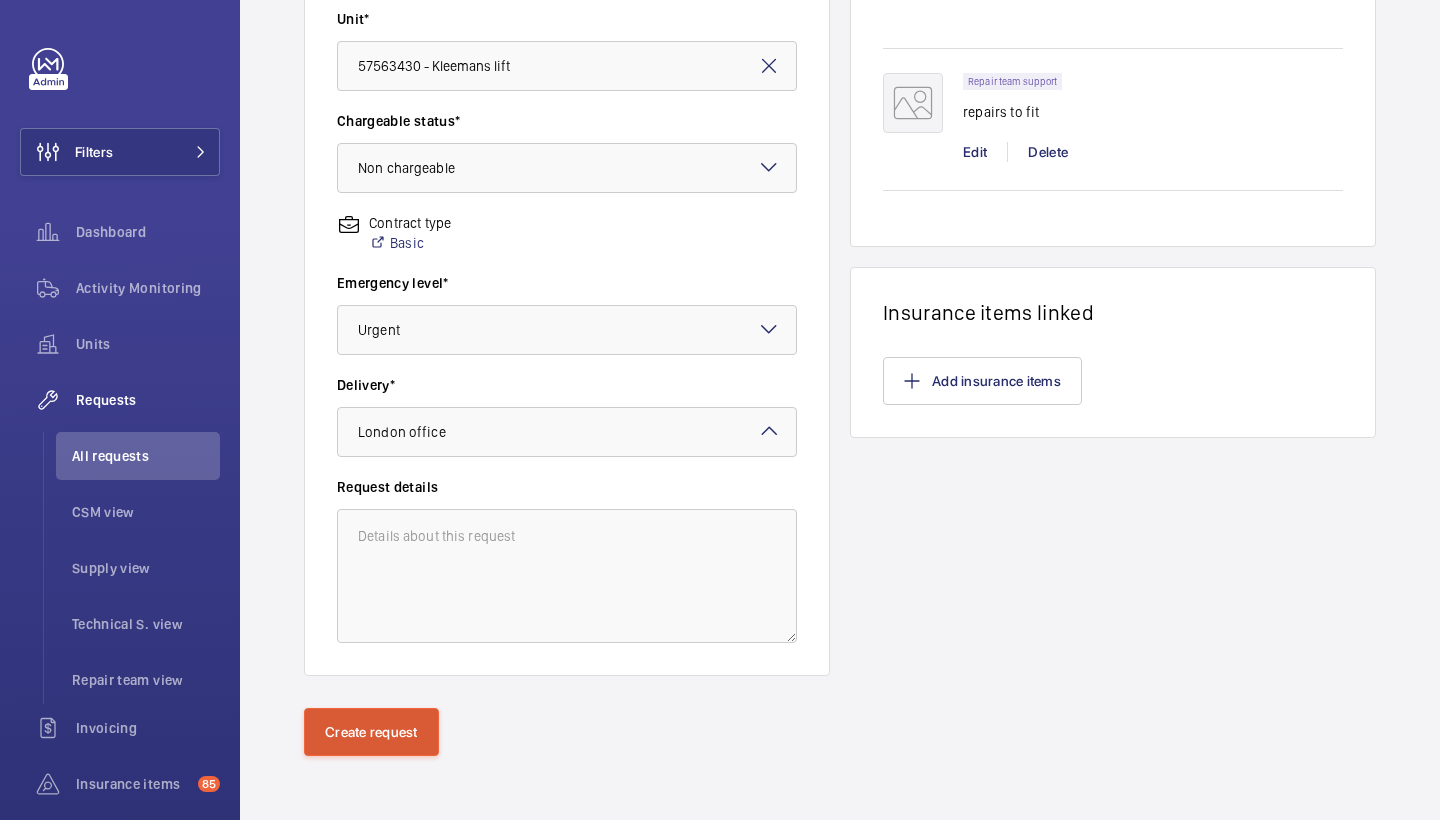 scroll, scrollTop: 544, scrollLeft: 0, axis: vertical 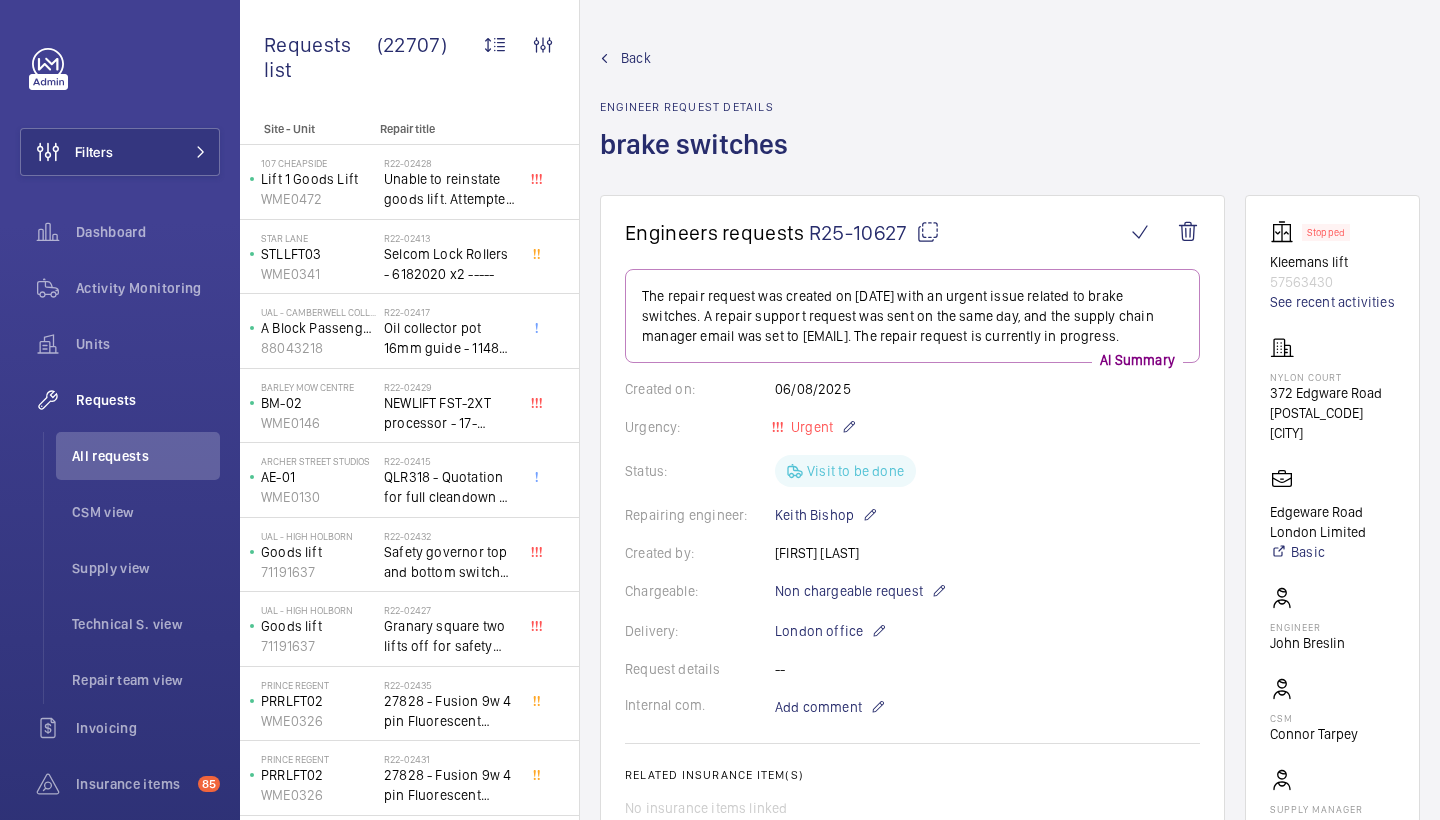 click 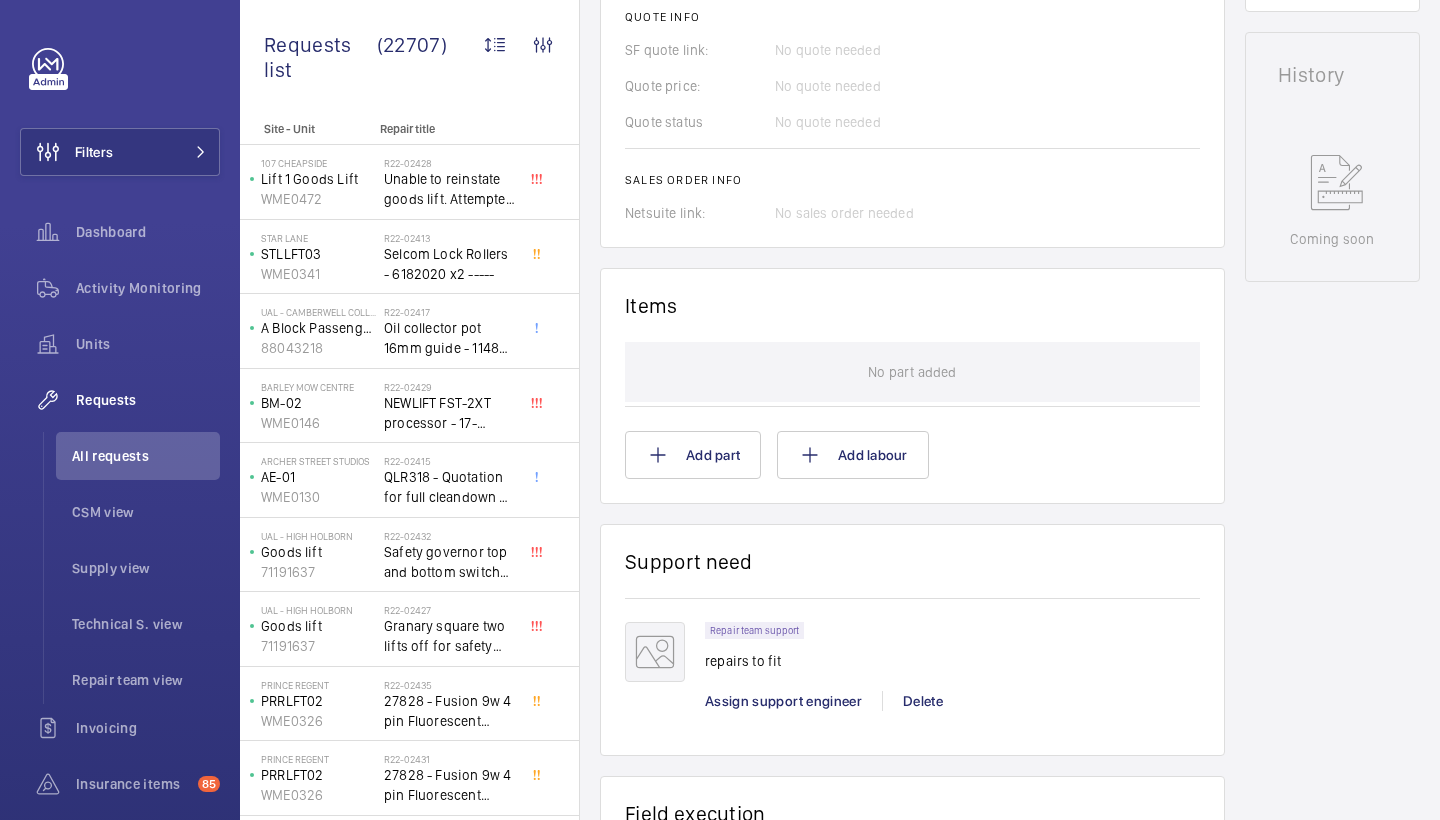 scroll, scrollTop: 890, scrollLeft: 0, axis: vertical 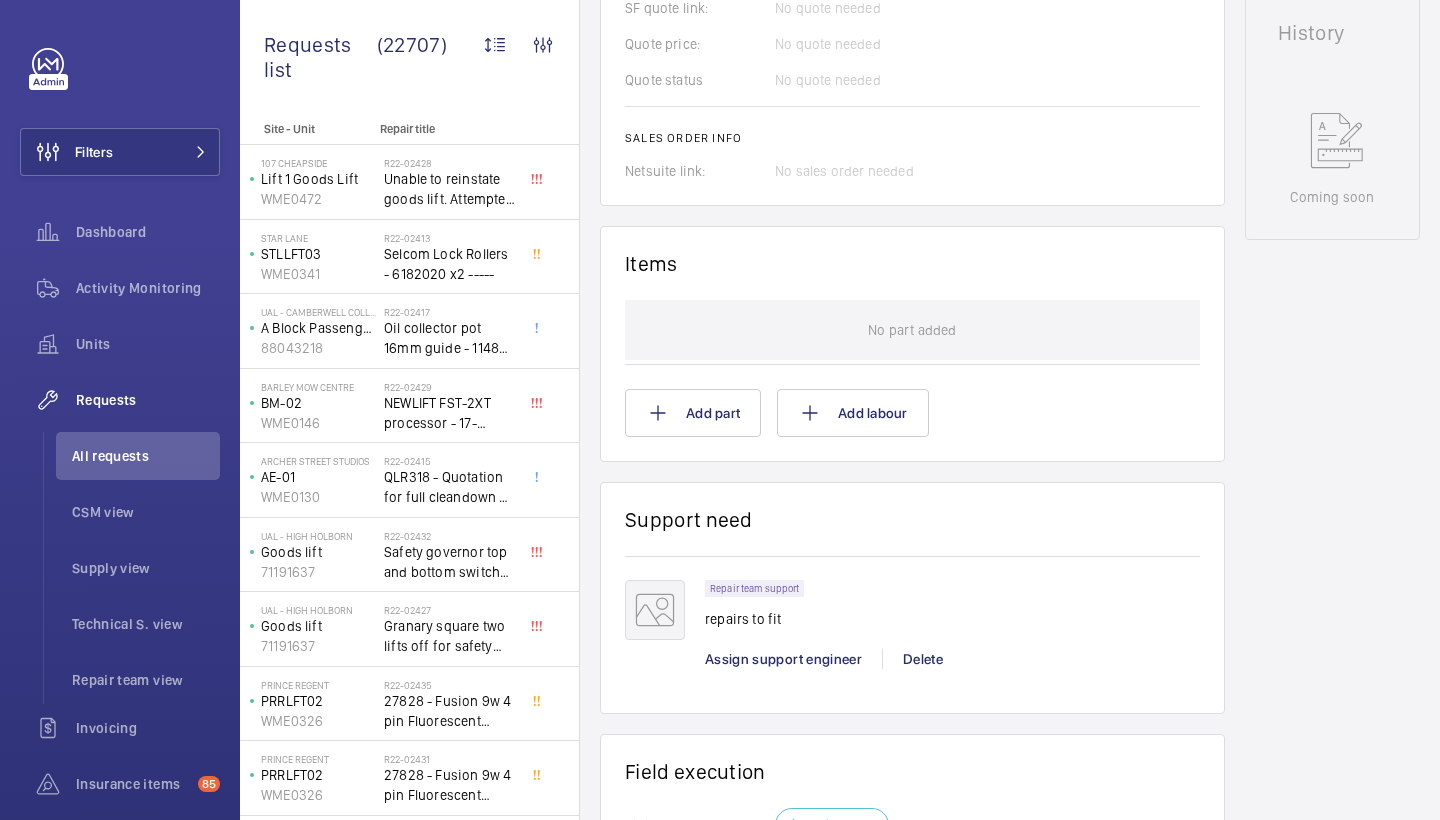 click on "Assign support engineer" 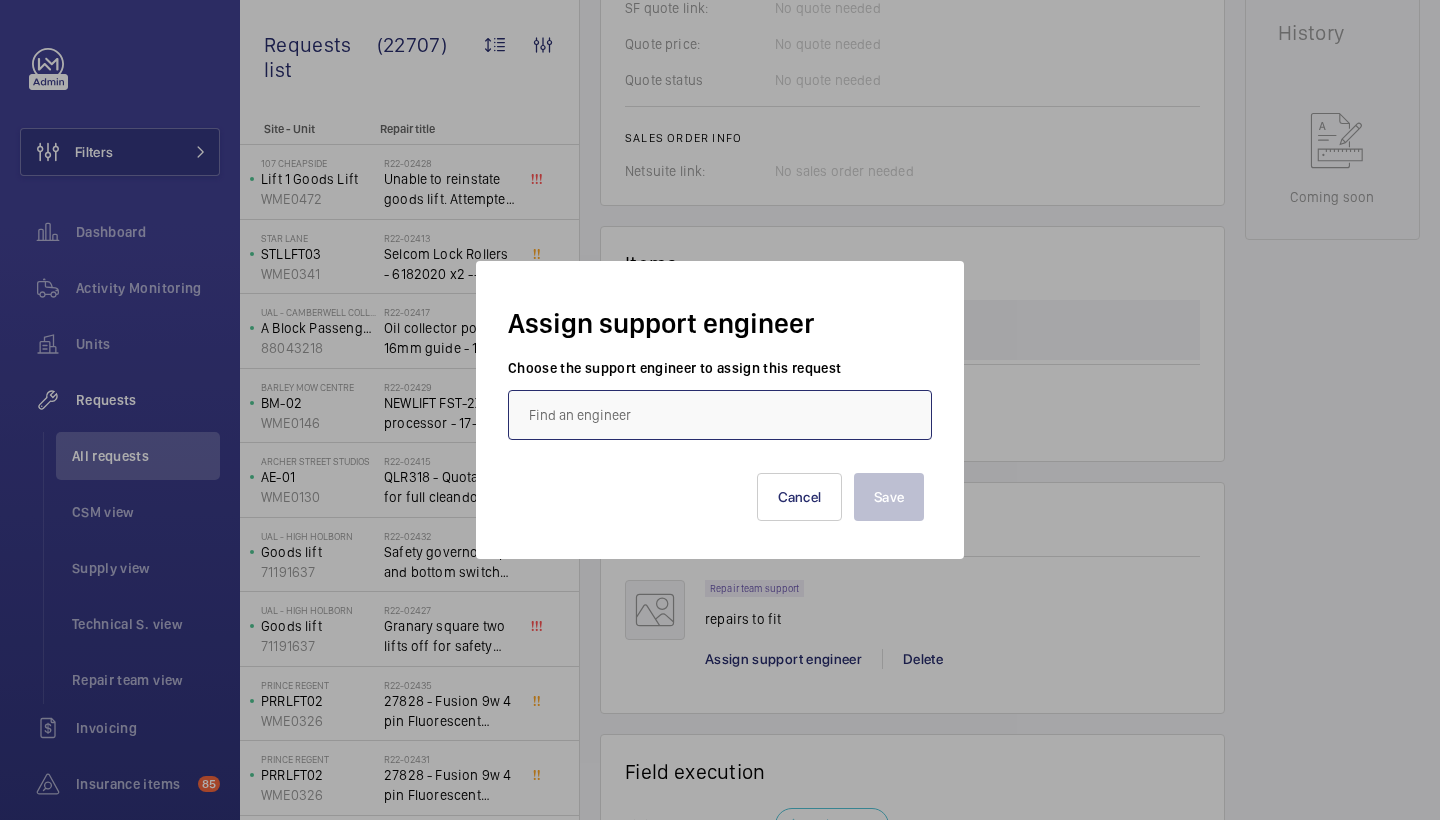 click at bounding box center [720, 415] 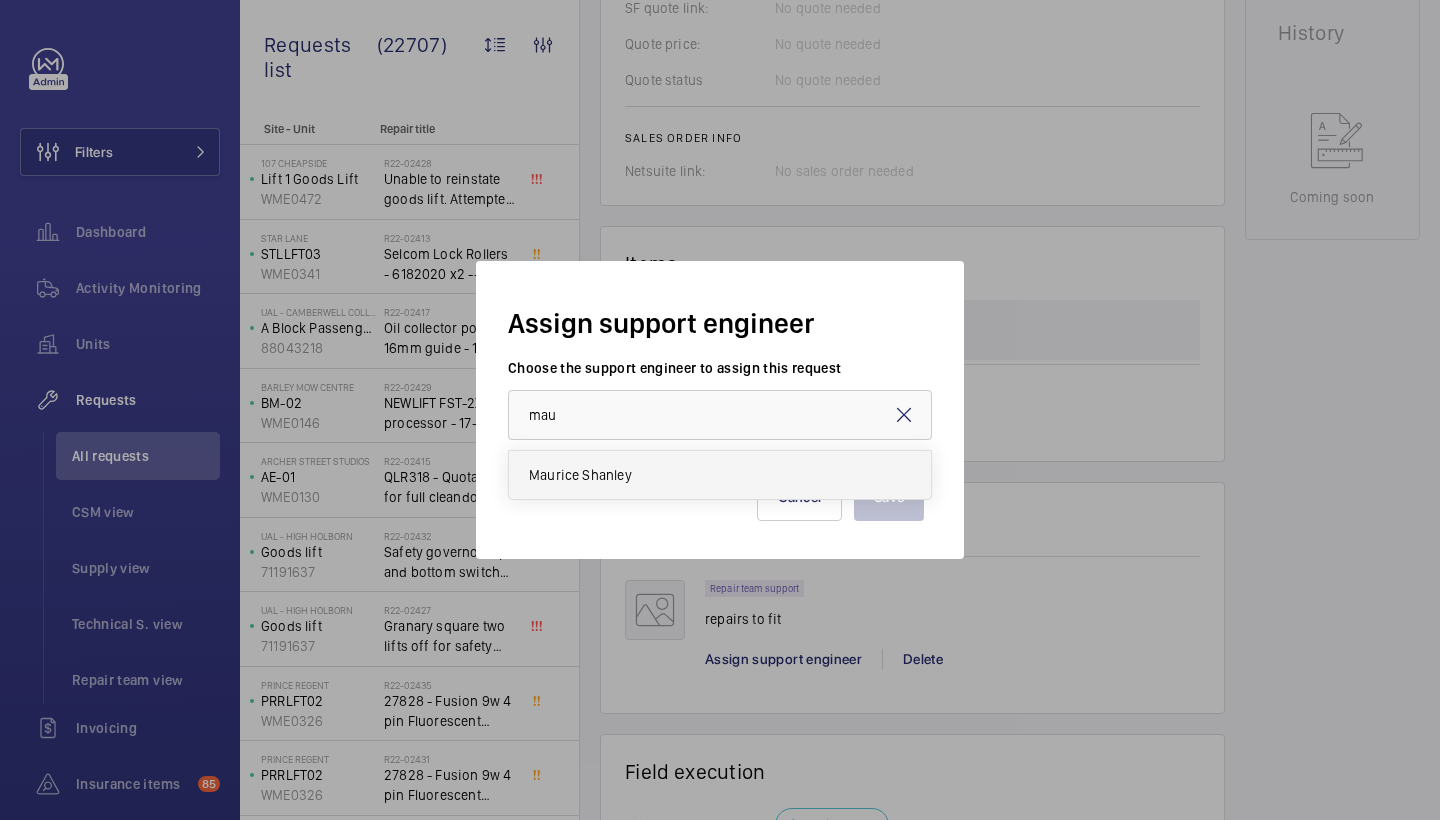 click on "Maurice Shanley" at bounding box center (720, 475) 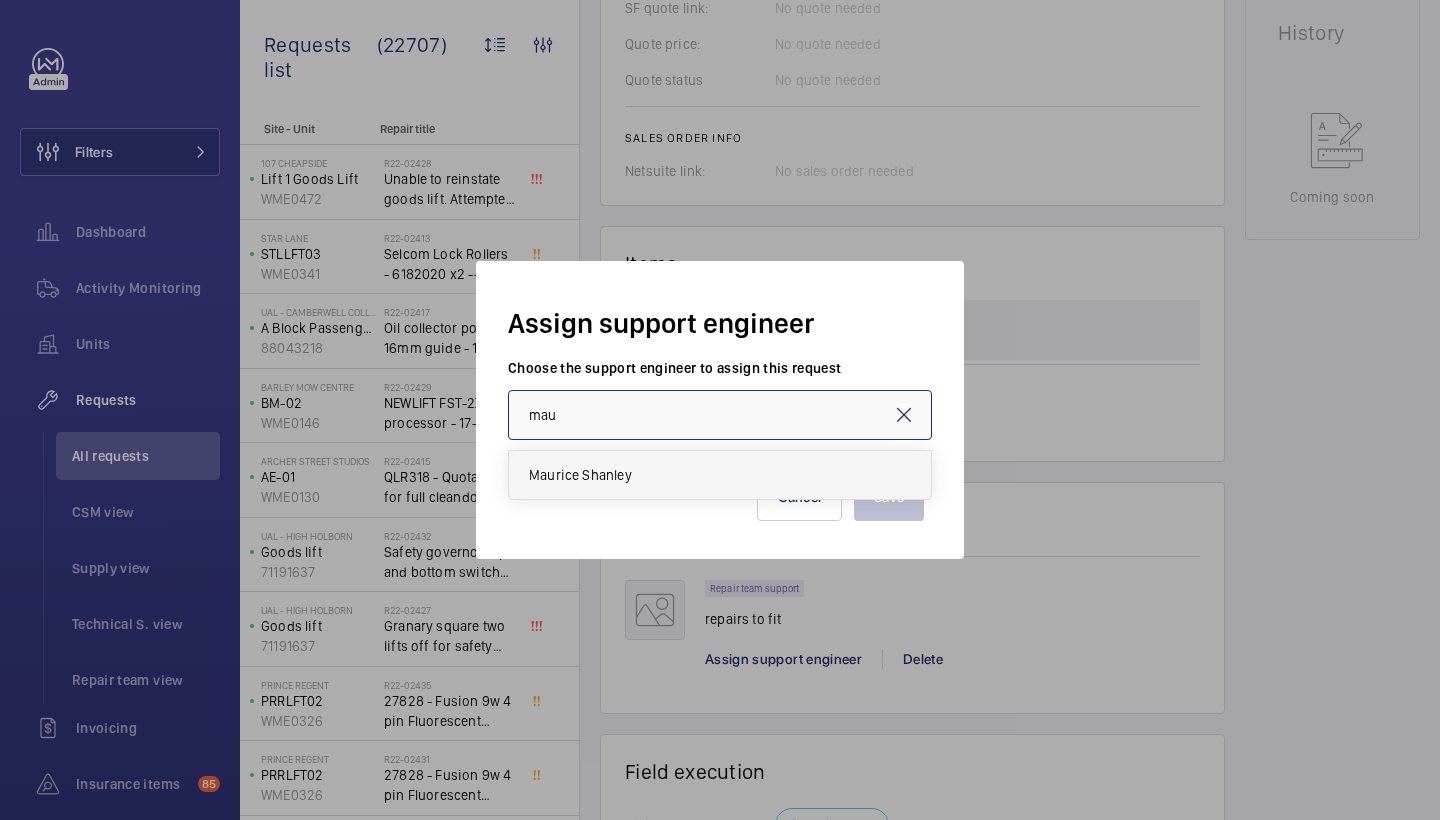 type on "Maurice Shanley" 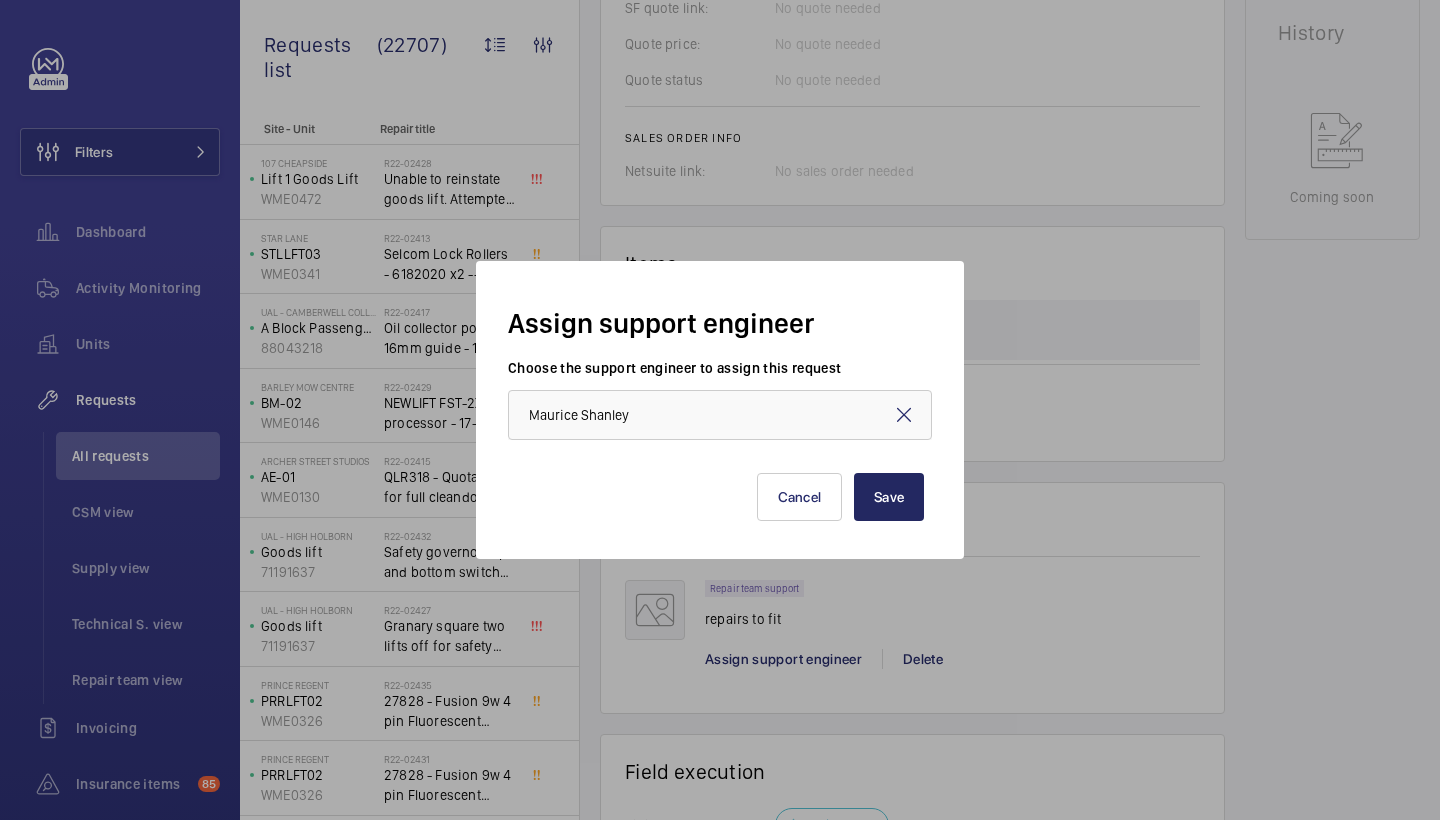 click on "Save" at bounding box center [889, 497] 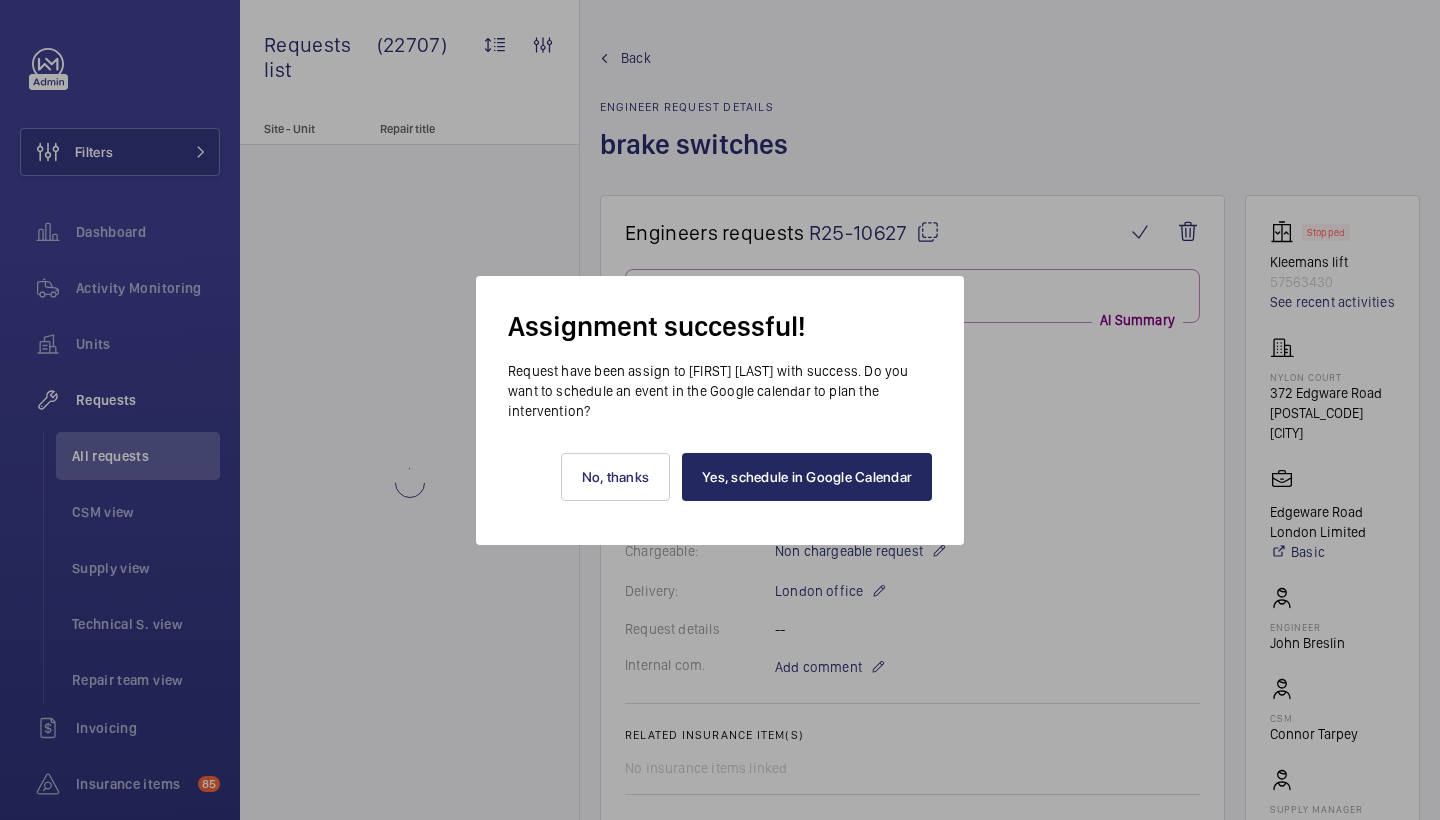 scroll, scrollTop: 890, scrollLeft: 0, axis: vertical 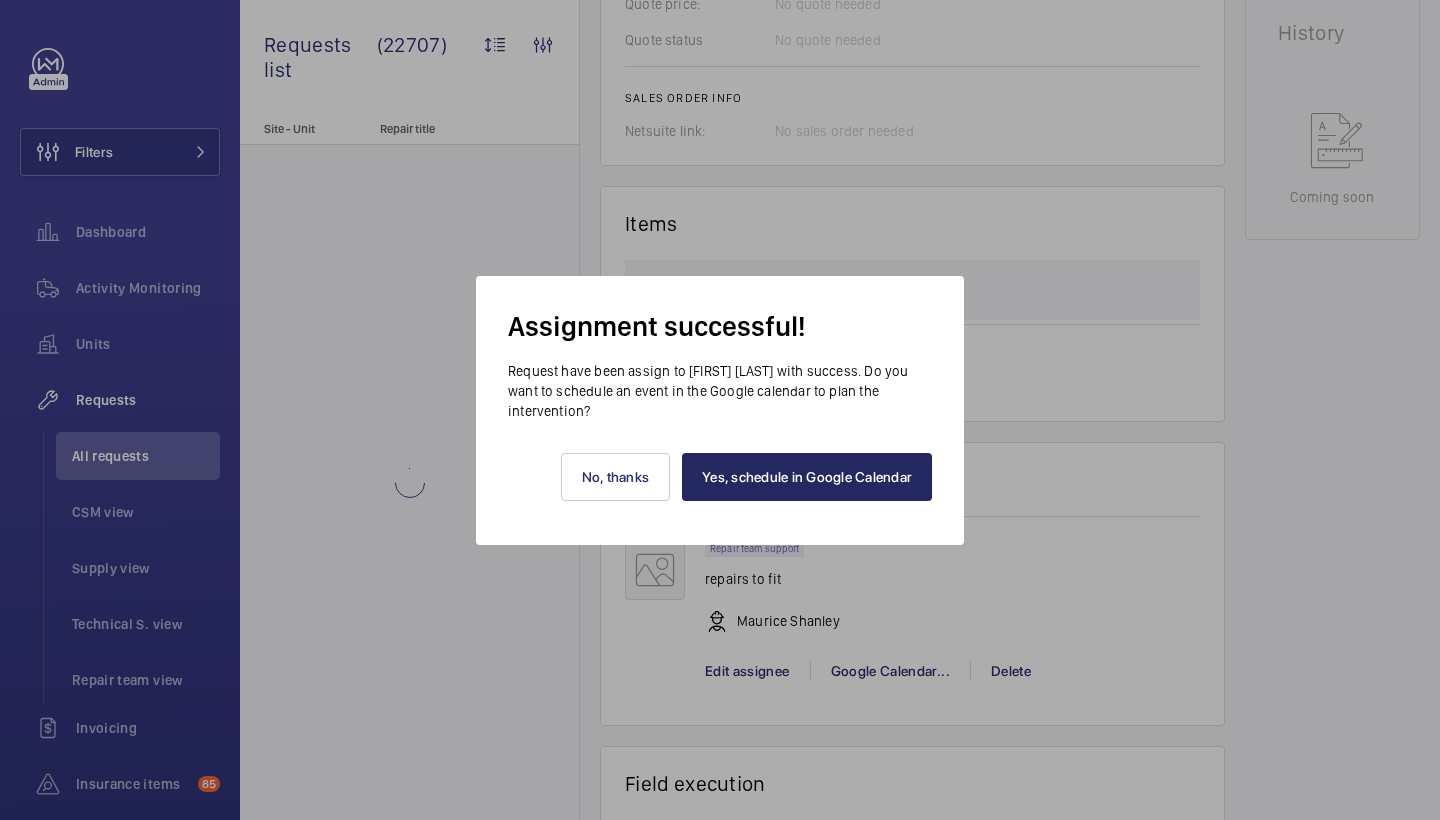 click on "Yes, schedule in Google Calendar" at bounding box center (807, 477) 